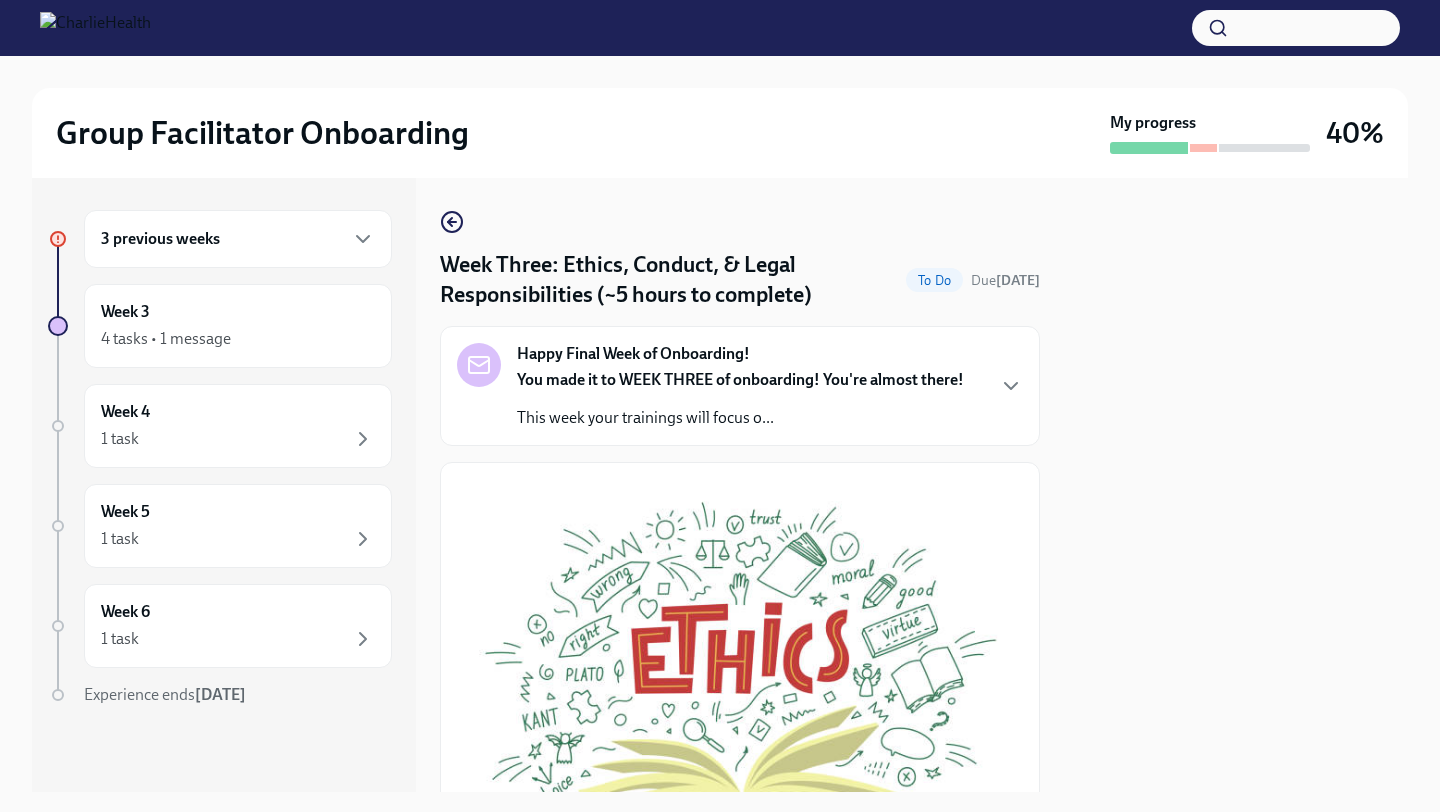 scroll, scrollTop: 0, scrollLeft: 0, axis: both 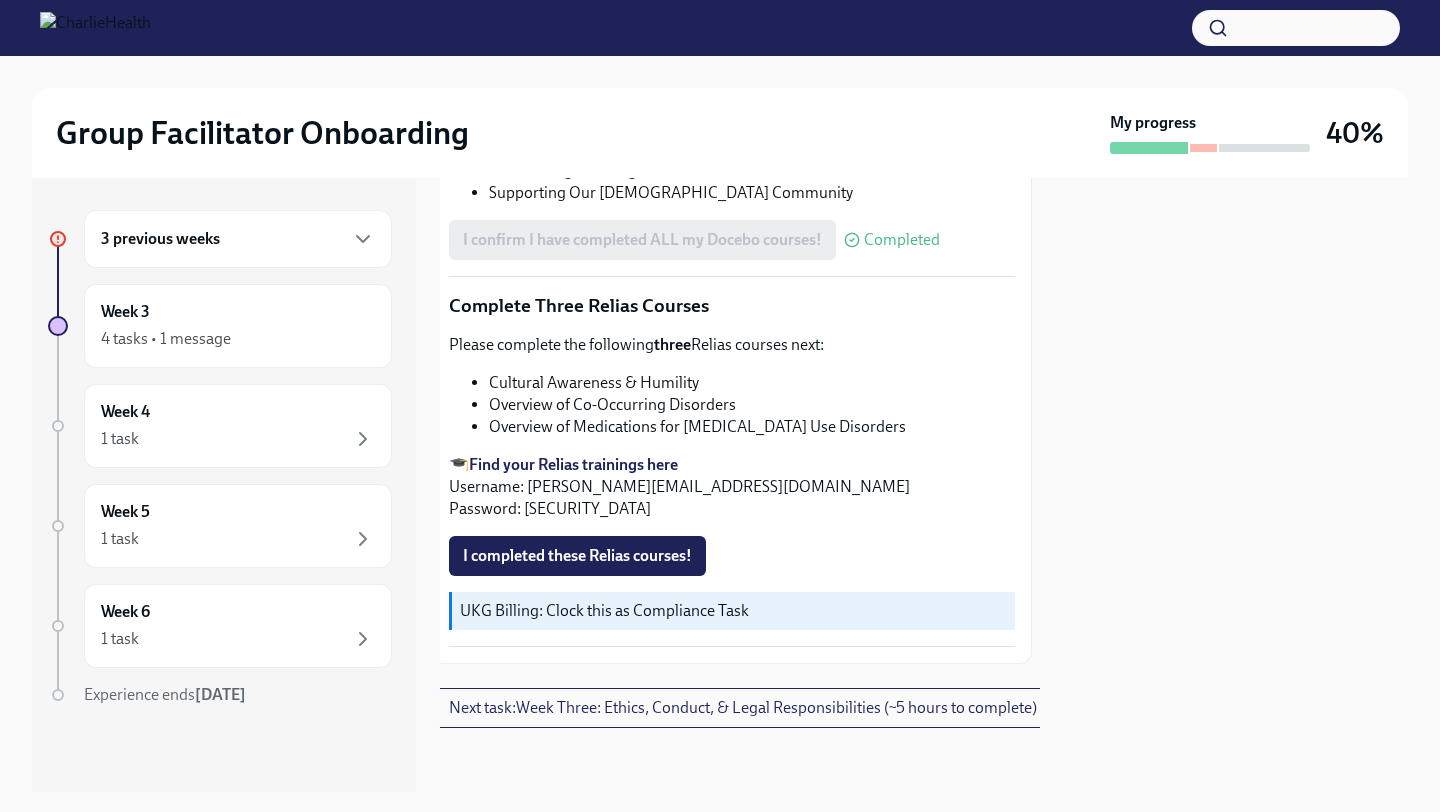 click on "I completed these Relias courses!" at bounding box center [577, 556] 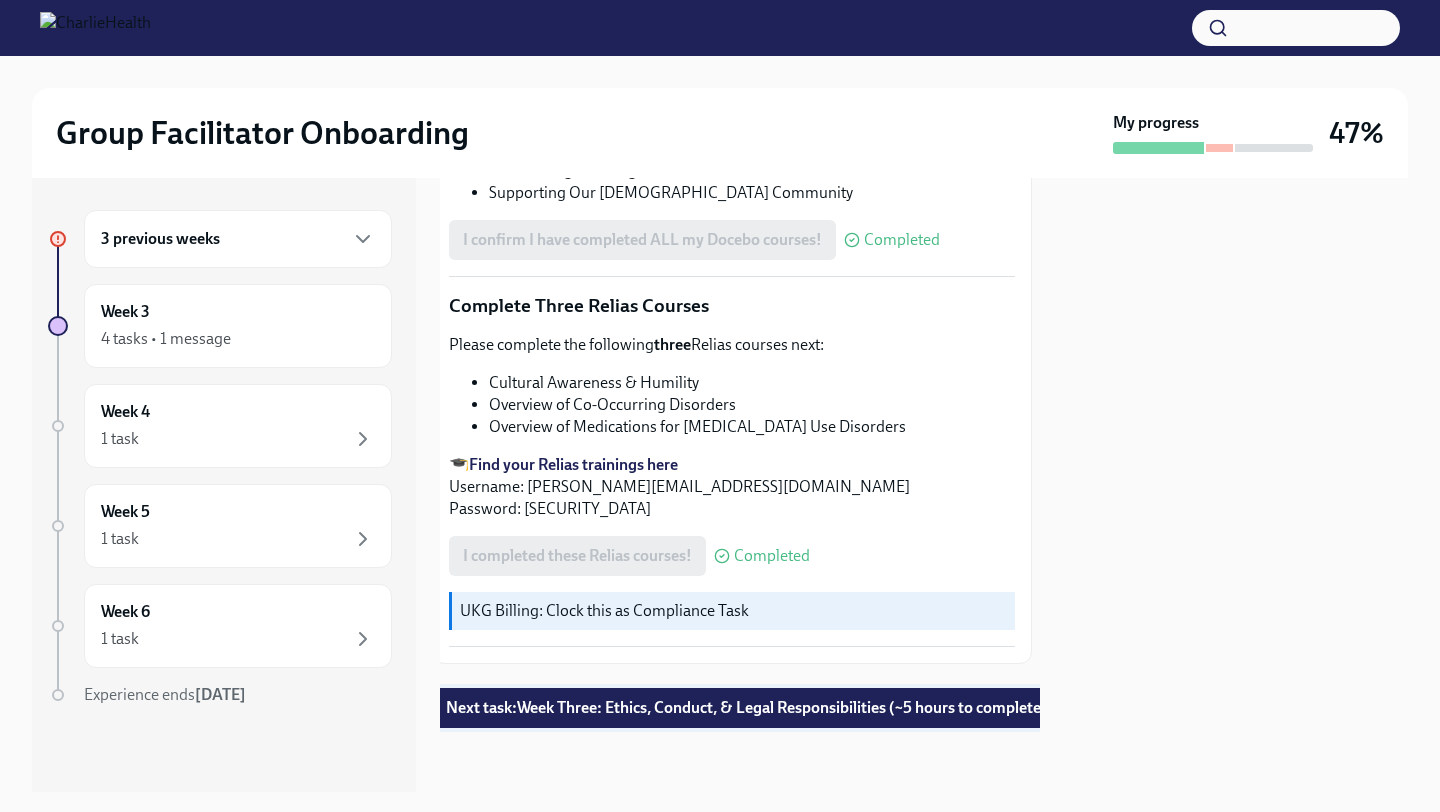 click on "Next task :  Week Three: Ethics, Conduct, & Legal Responsibilities (~5 hours to complete)" at bounding box center [746, 708] 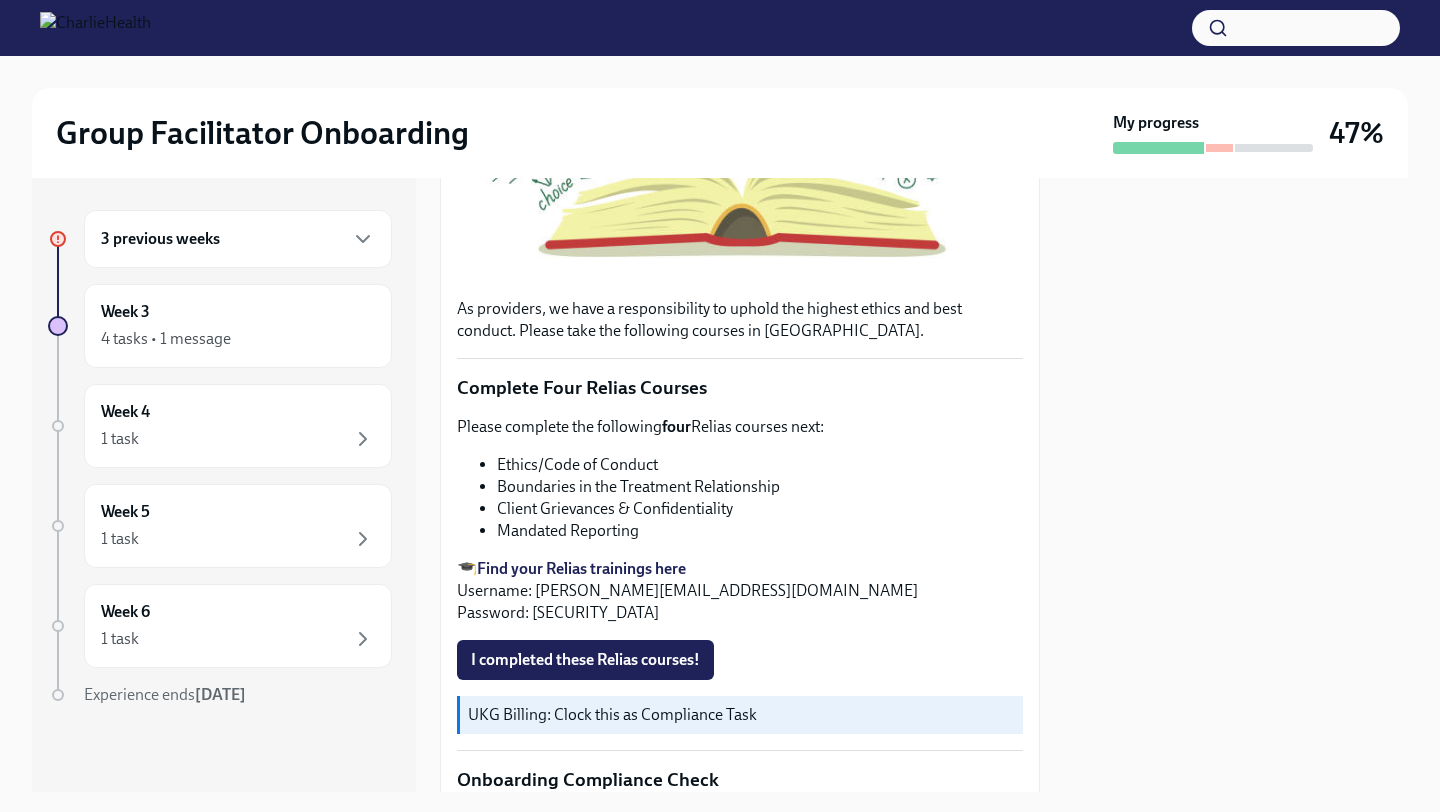 scroll, scrollTop: 592, scrollLeft: 0, axis: vertical 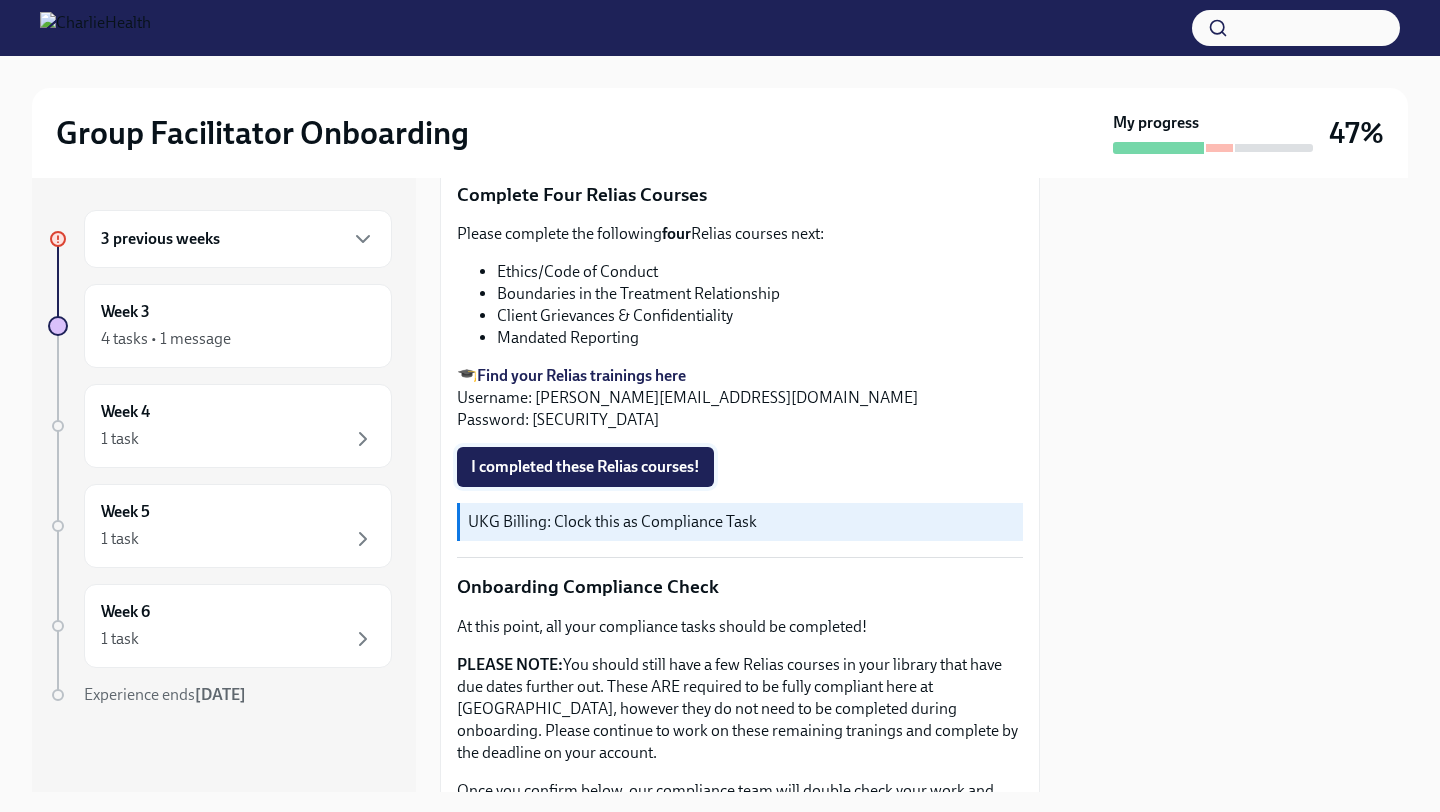 click on "I completed these Relias courses!" at bounding box center (585, 467) 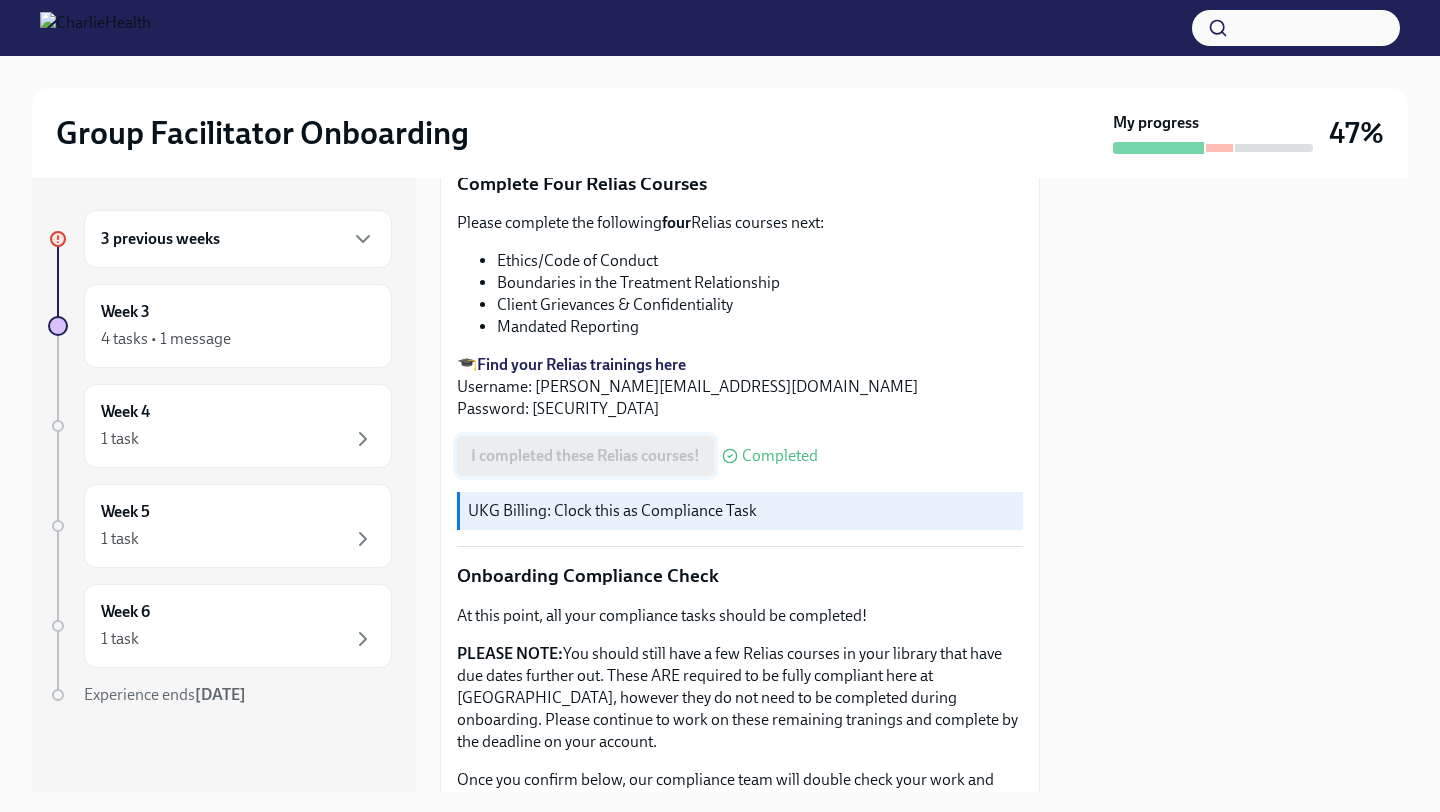 scroll, scrollTop: 1063, scrollLeft: 0, axis: vertical 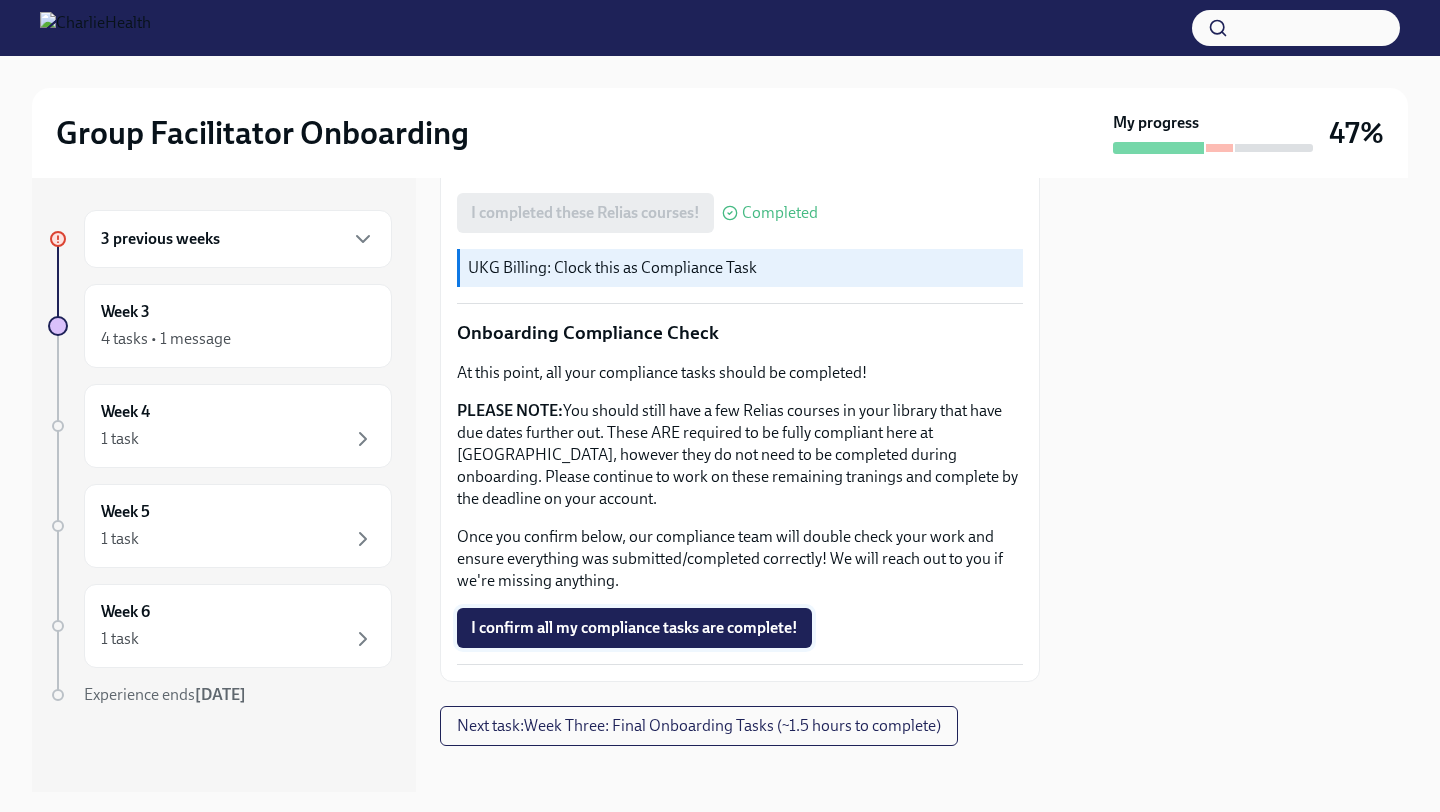 click on "I confirm all my compliance tasks are complete!" at bounding box center (634, 628) 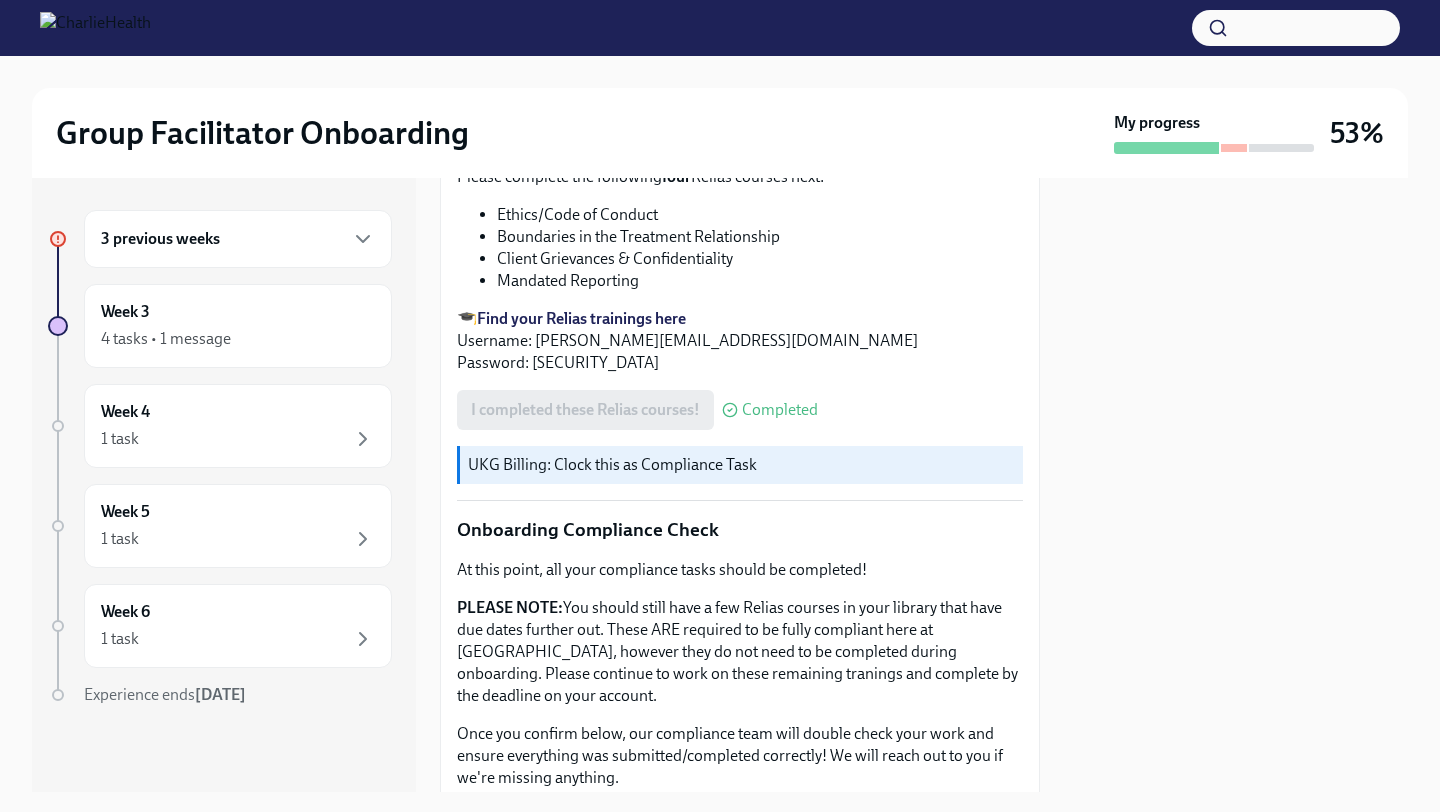 scroll, scrollTop: 816, scrollLeft: 0, axis: vertical 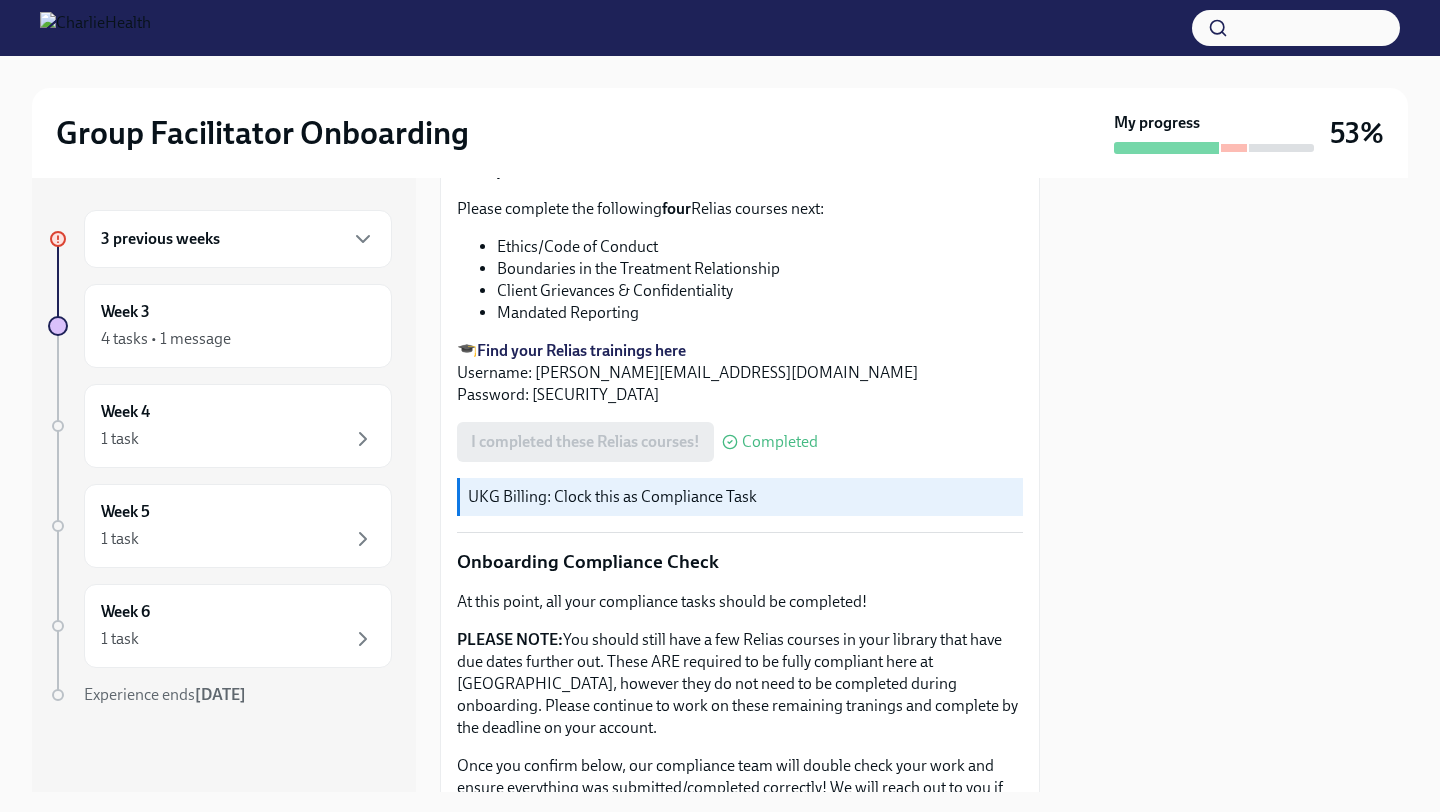 click on "Find your Relias trainings here" at bounding box center [581, 350] 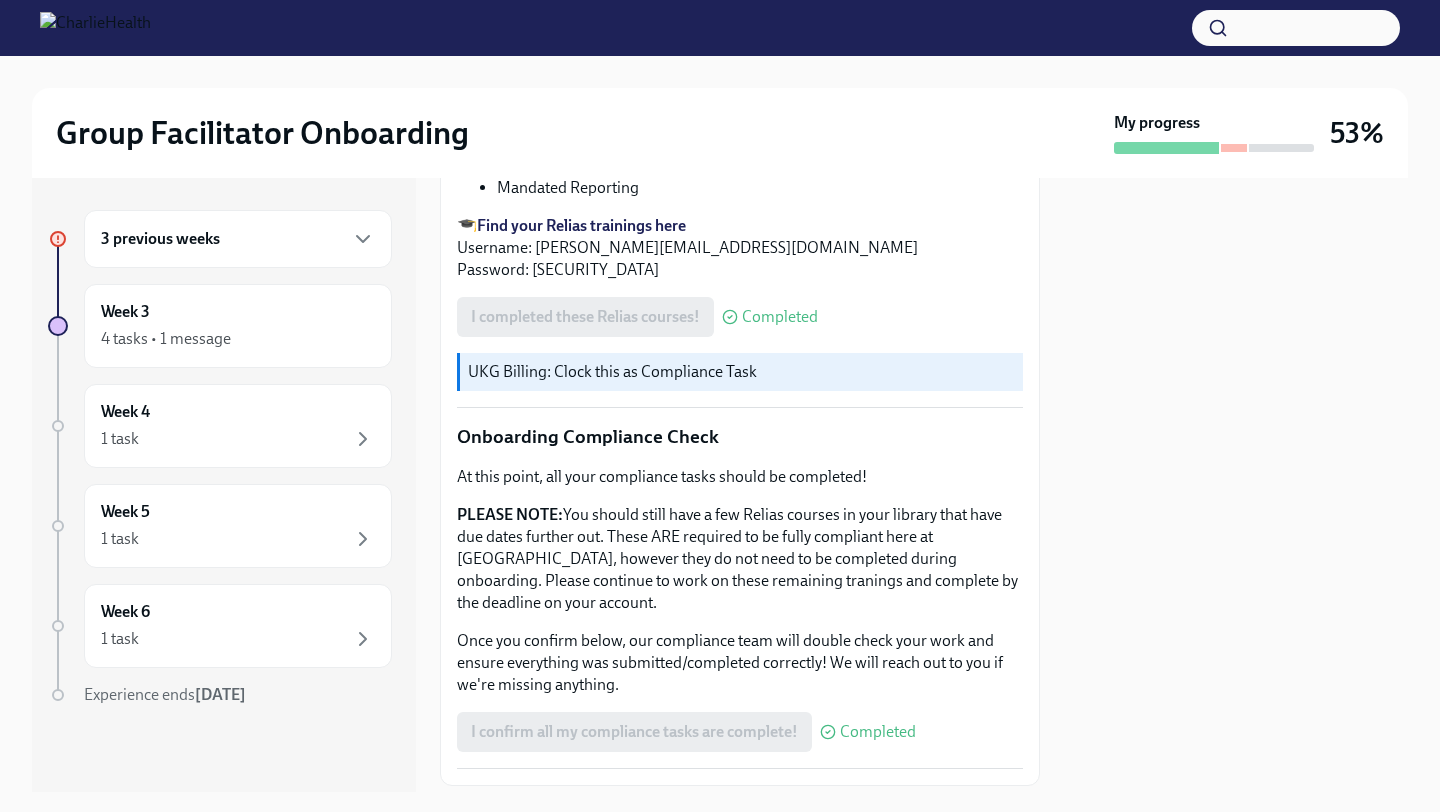 scroll, scrollTop: 1063, scrollLeft: 0, axis: vertical 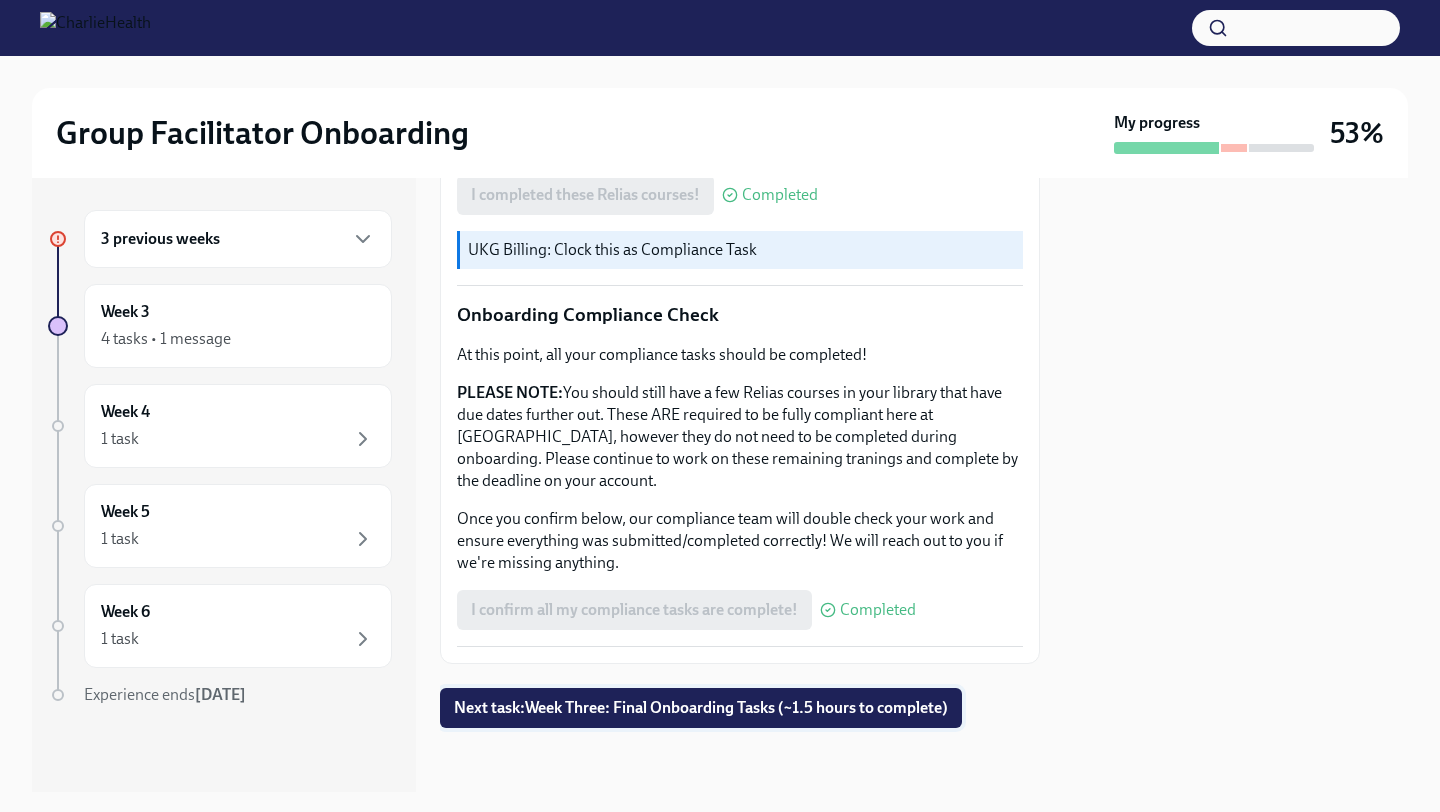 click on "Next task :  Week Three: Final Onboarding Tasks (~1.5 hours to complete)" at bounding box center (701, 708) 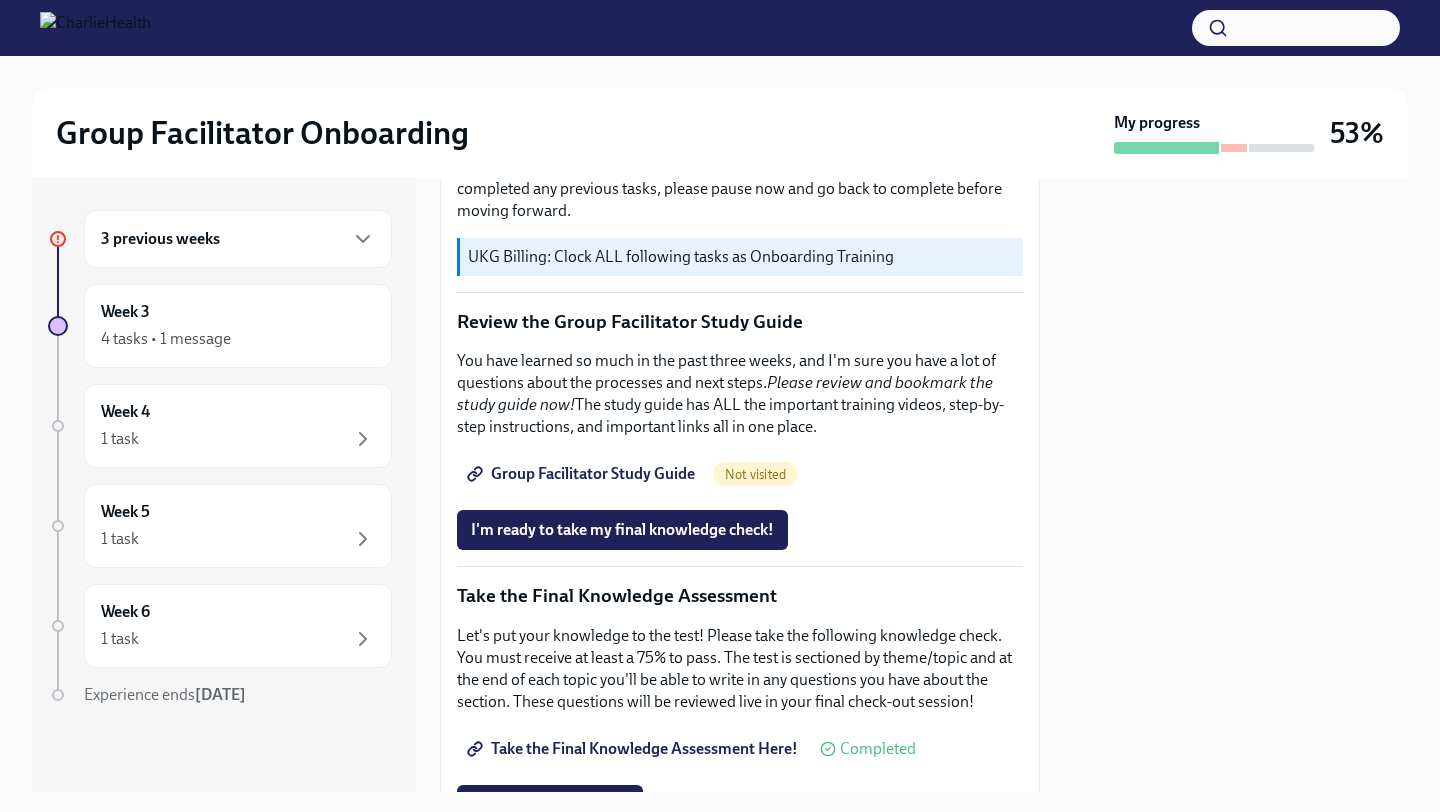 scroll, scrollTop: 730, scrollLeft: 0, axis: vertical 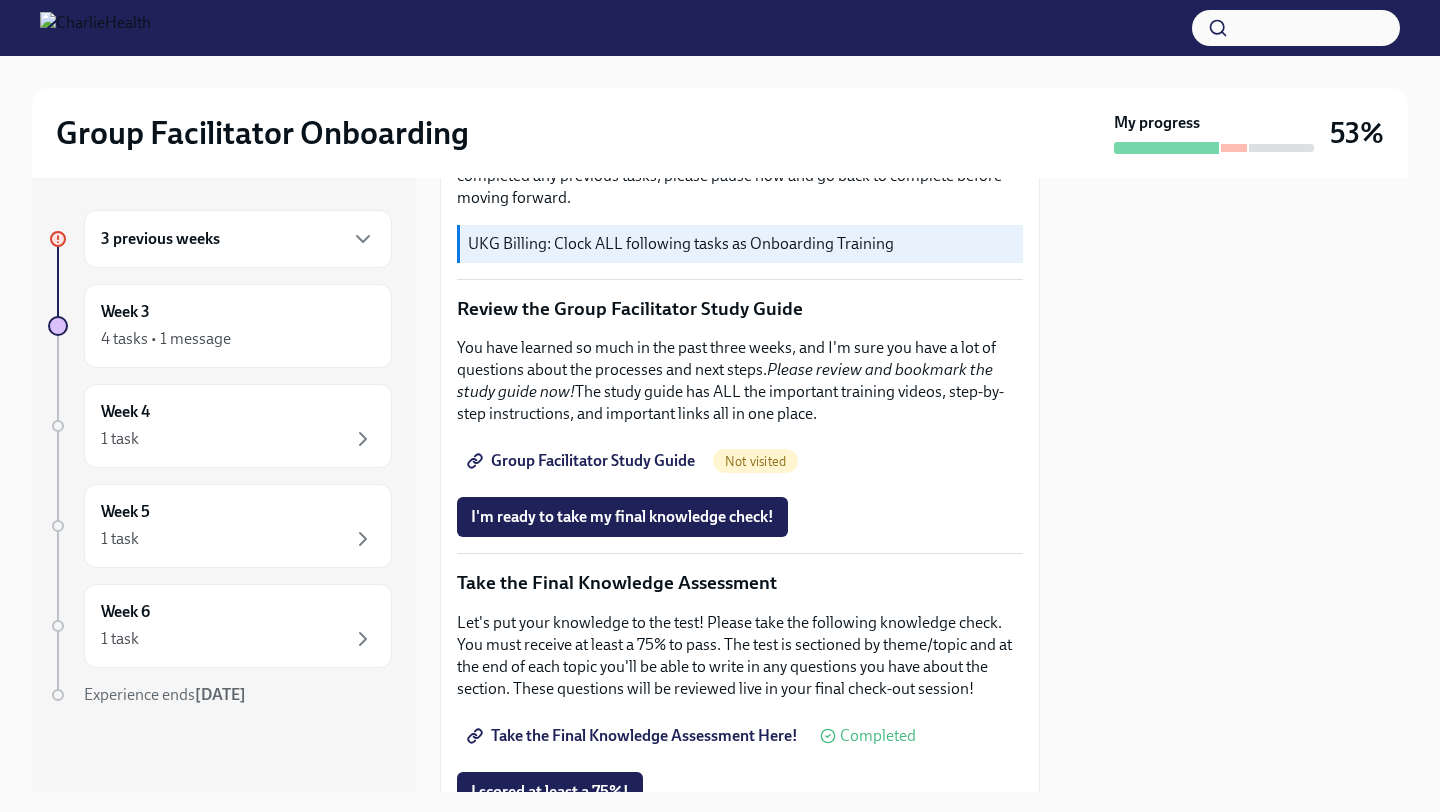 click on "Group Facilitator Study Guide" at bounding box center [583, 461] 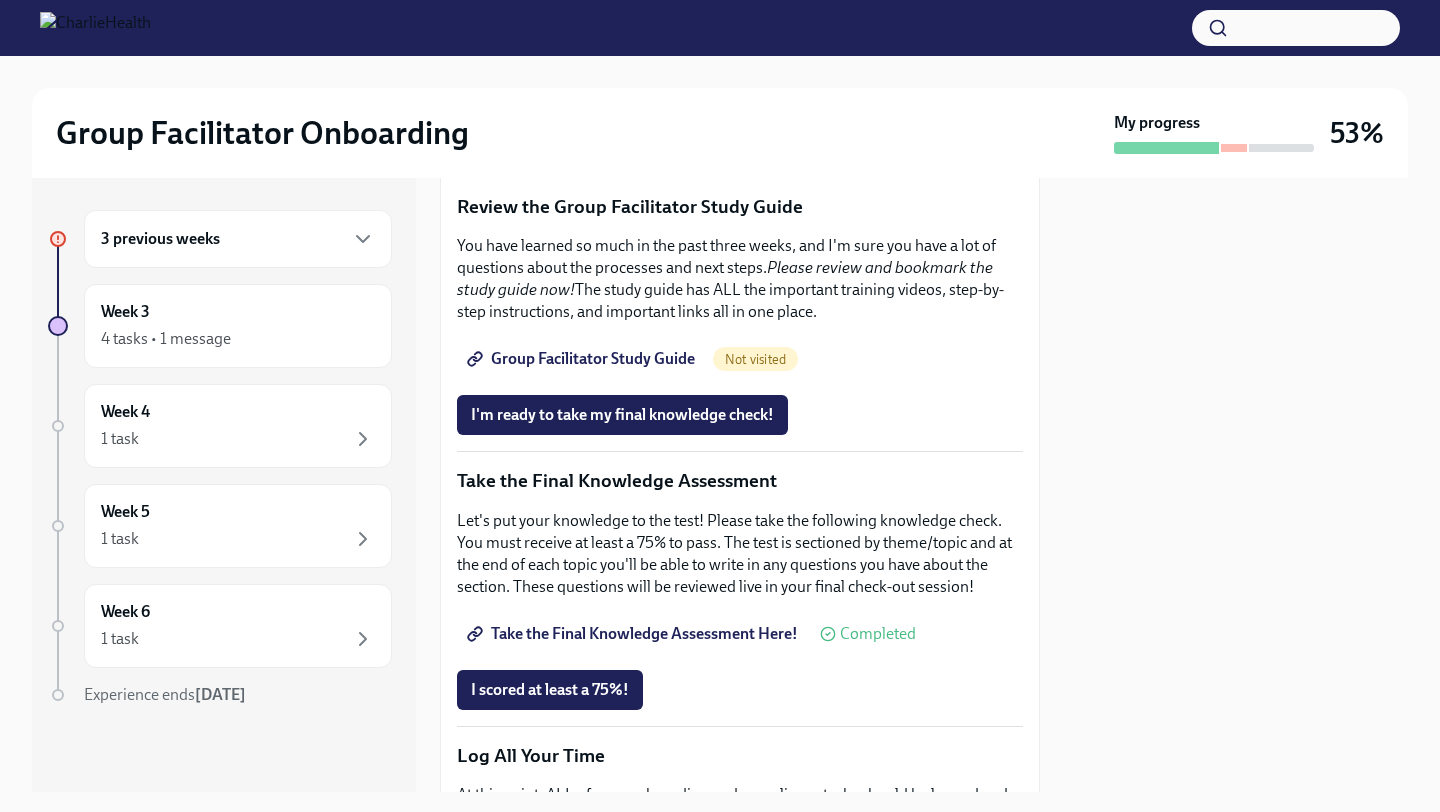 scroll, scrollTop: 853, scrollLeft: 0, axis: vertical 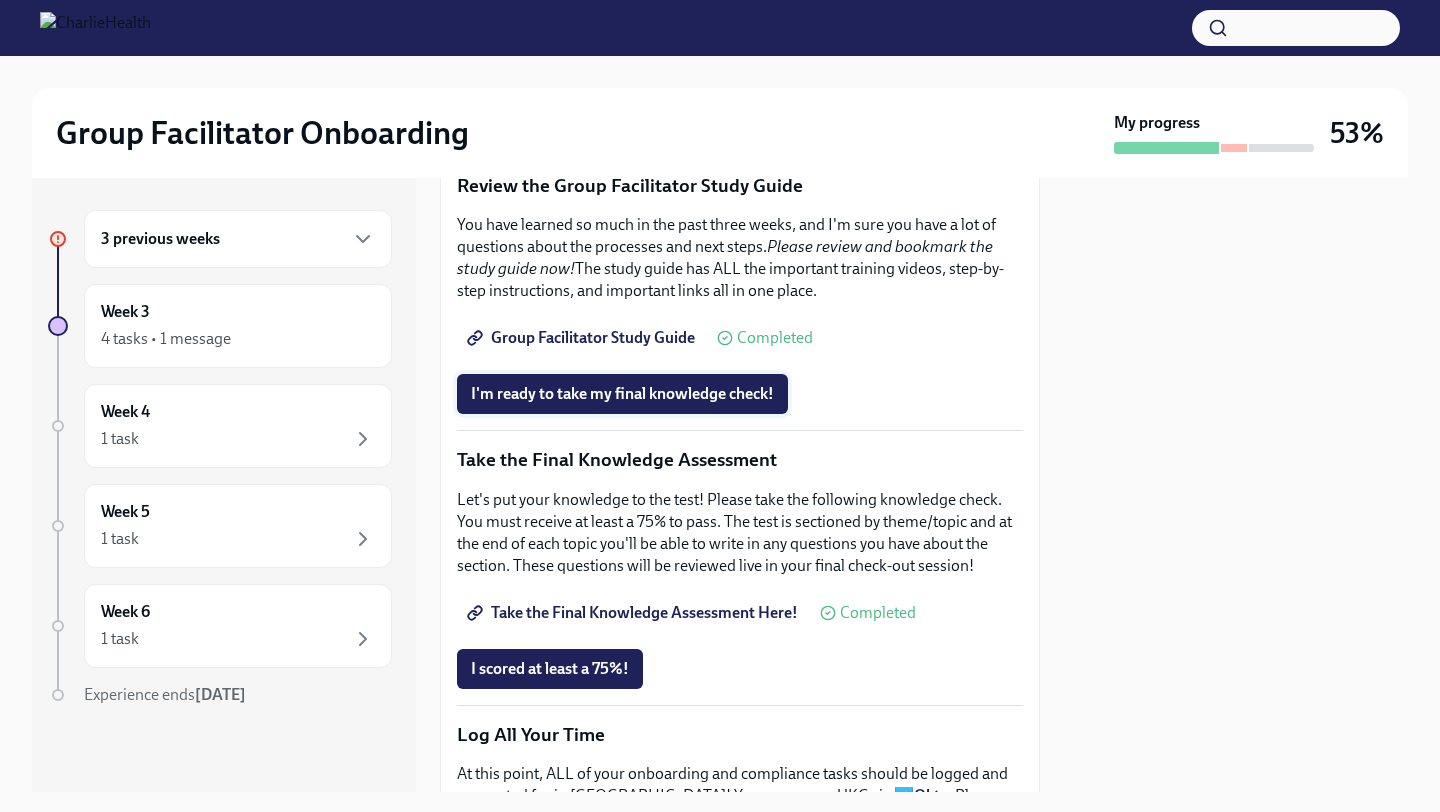 click on "I'm ready to take my final knowledge check!" at bounding box center (622, 394) 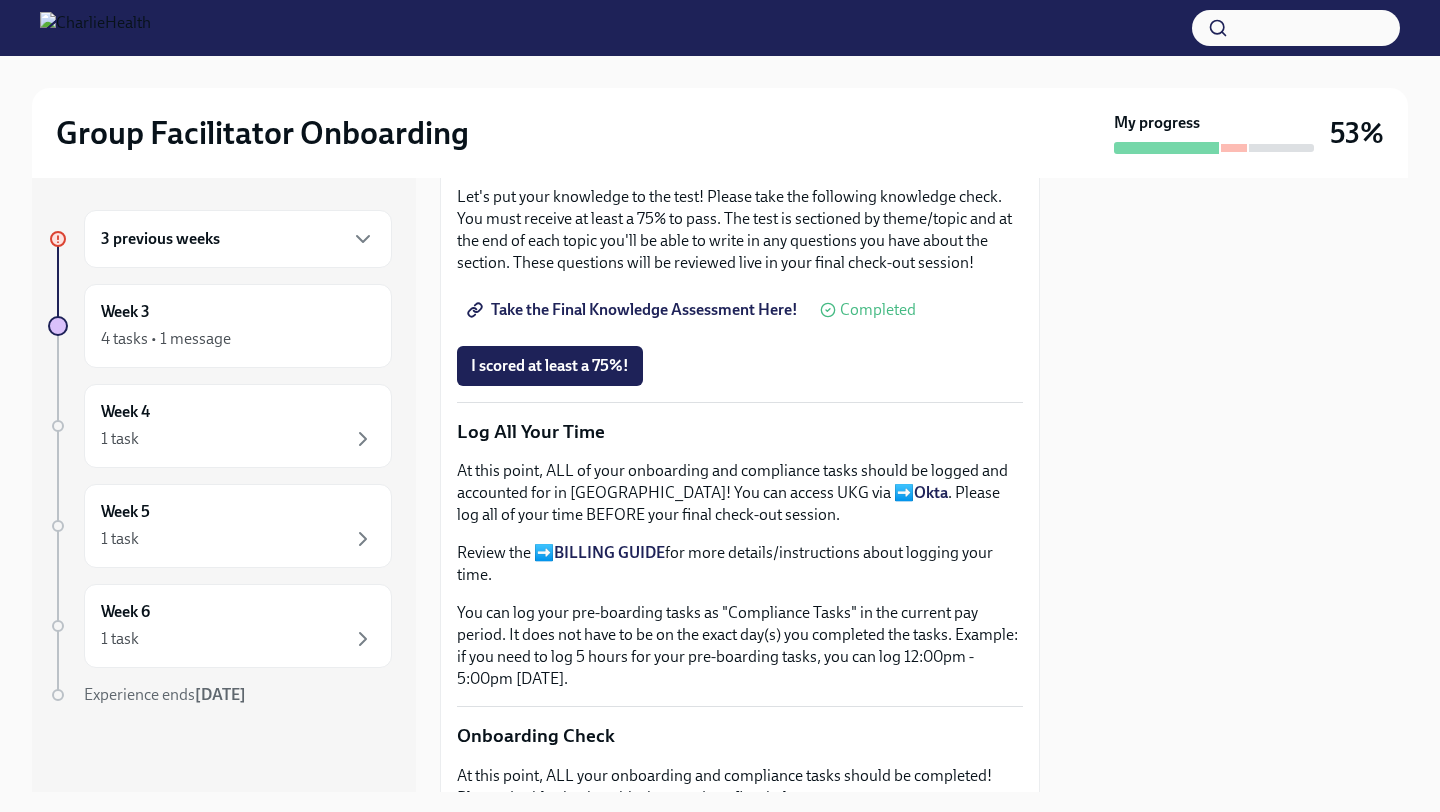 scroll, scrollTop: 1066, scrollLeft: 0, axis: vertical 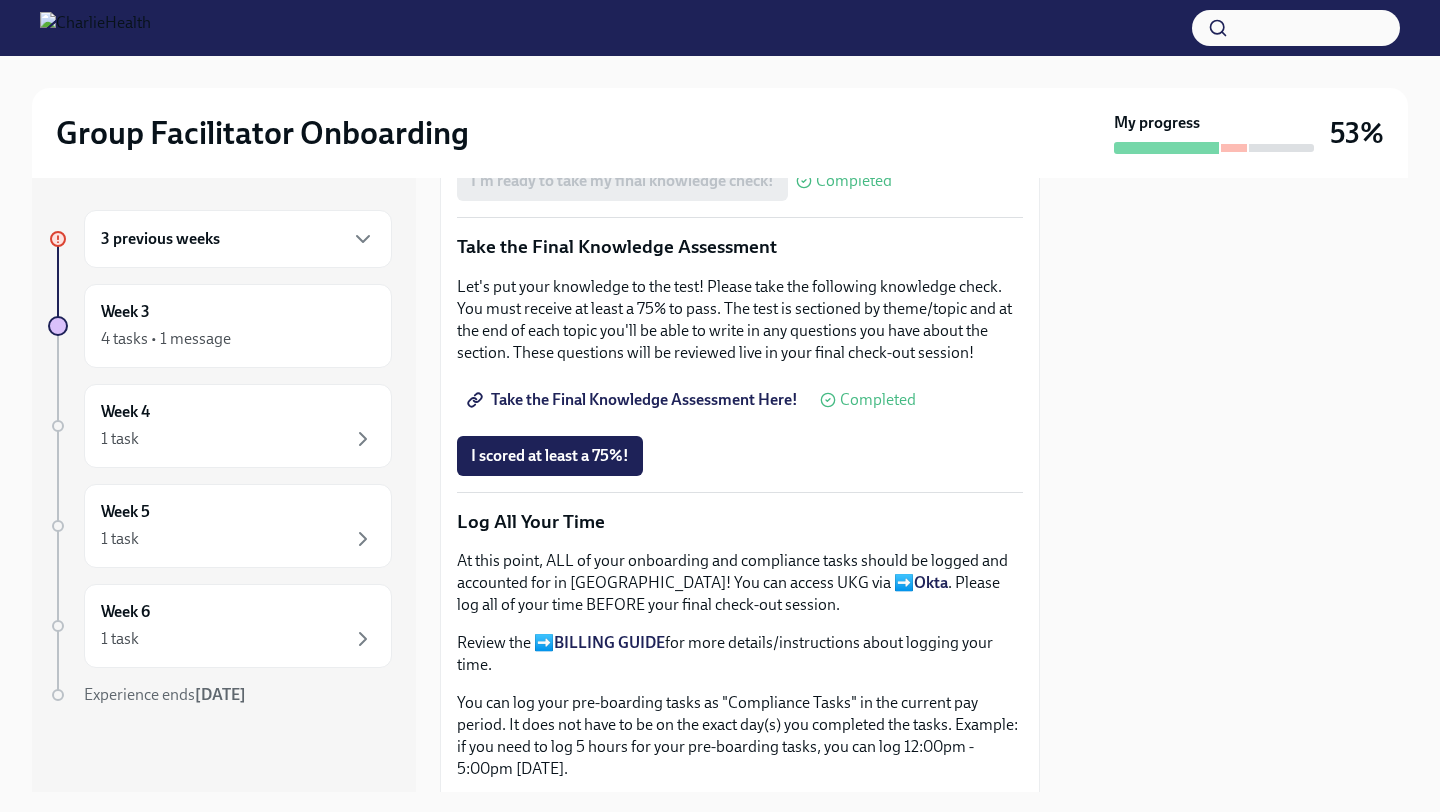click on "3 previous weeks" at bounding box center [238, 239] 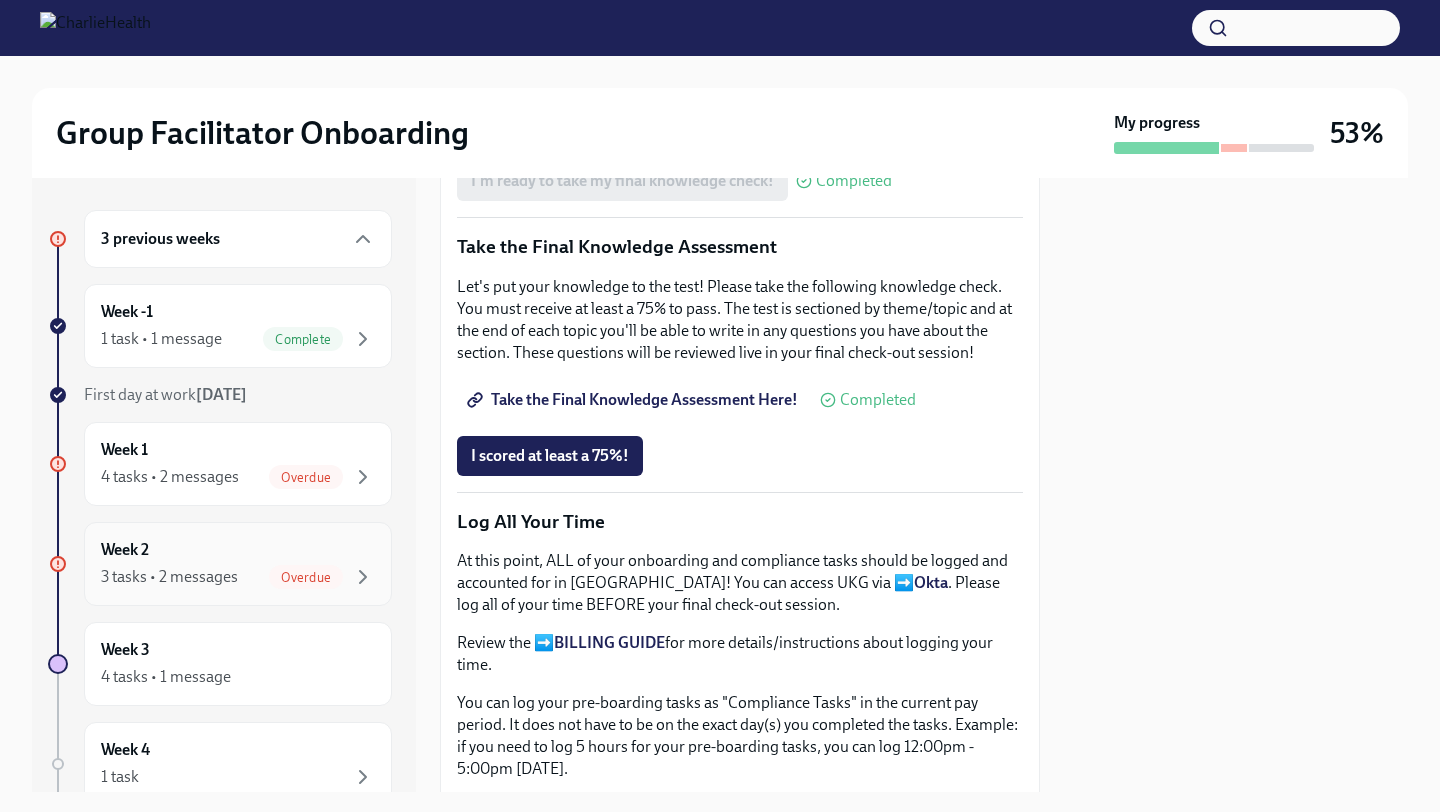 click on "Week 2 3 tasks • 2 messages Overdue" at bounding box center (238, 564) 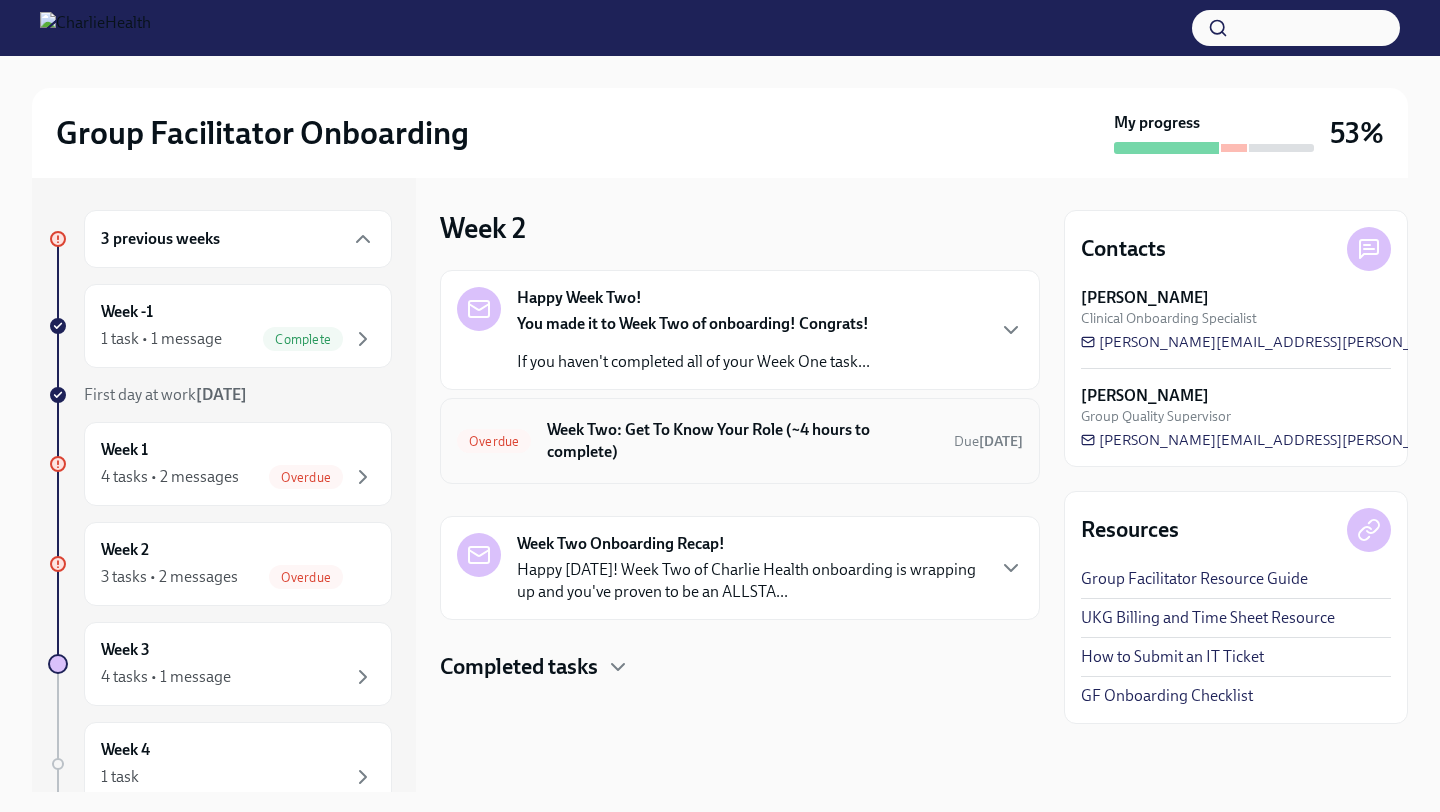 click on "Week Two: Get To Know Your Role (~4 hours to complete)" at bounding box center (742, 441) 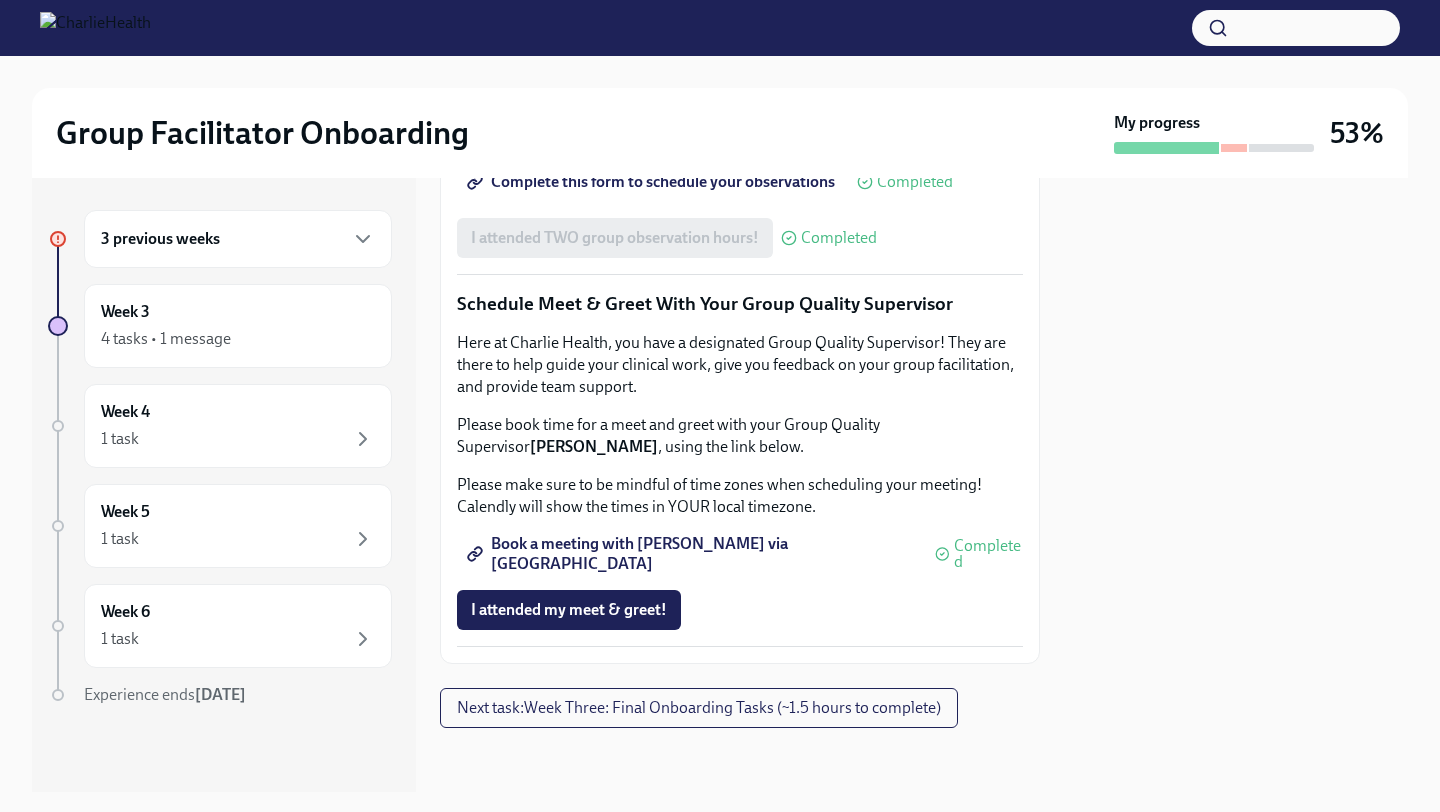 scroll, scrollTop: 1950, scrollLeft: 0, axis: vertical 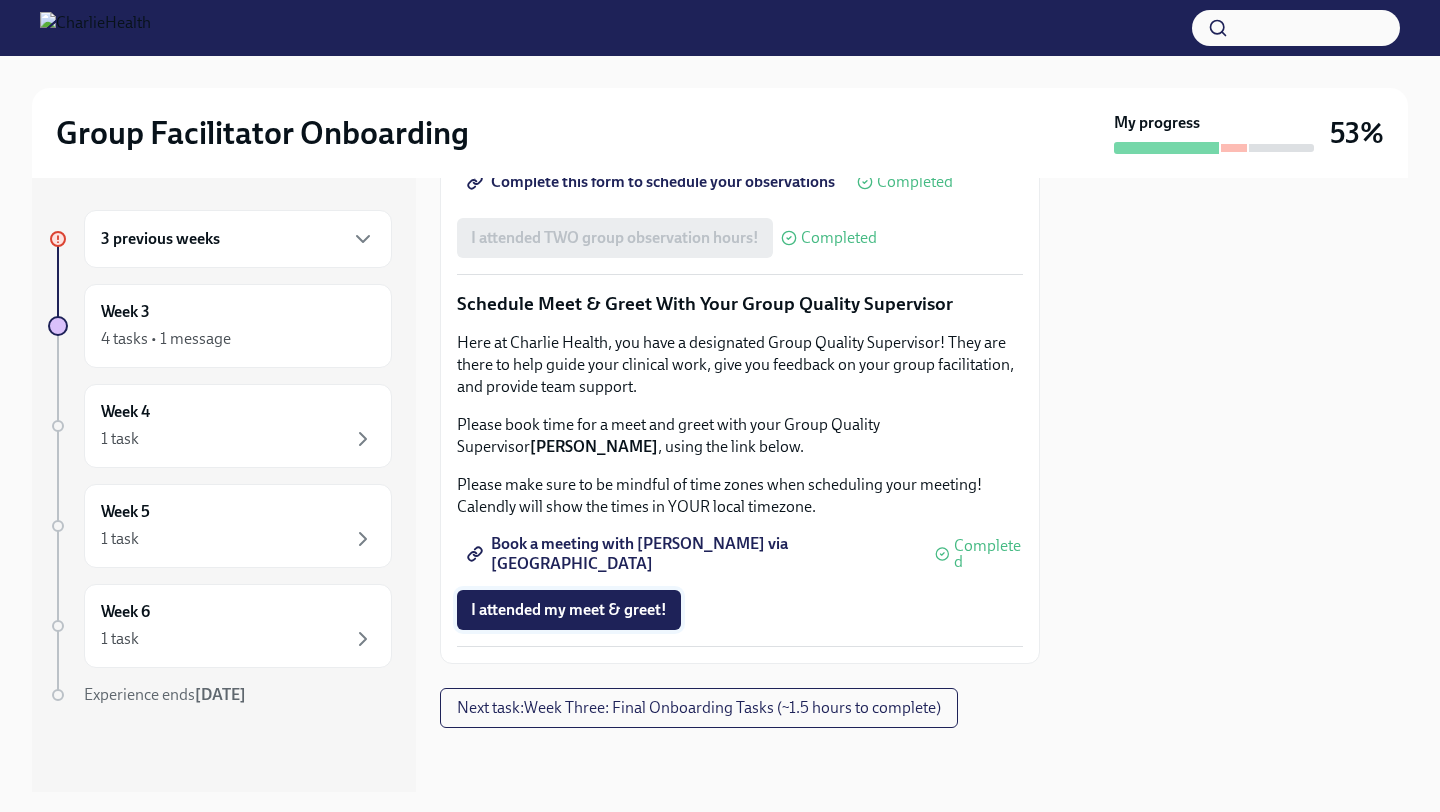 click on "I attended my meet & greet!" at bounding box center [569, 610] 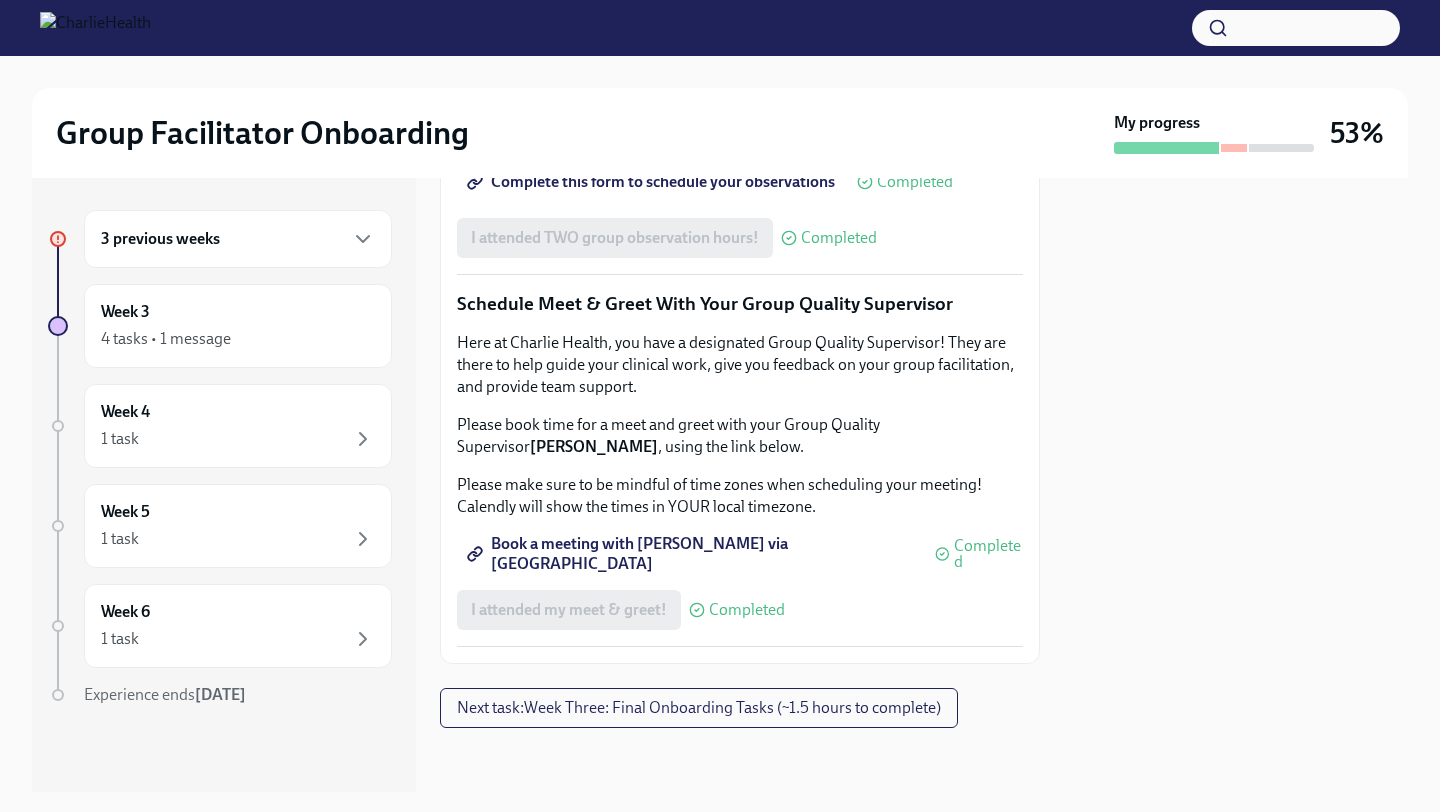 click on "3 previous weeks" at bounding box center [238, 239] 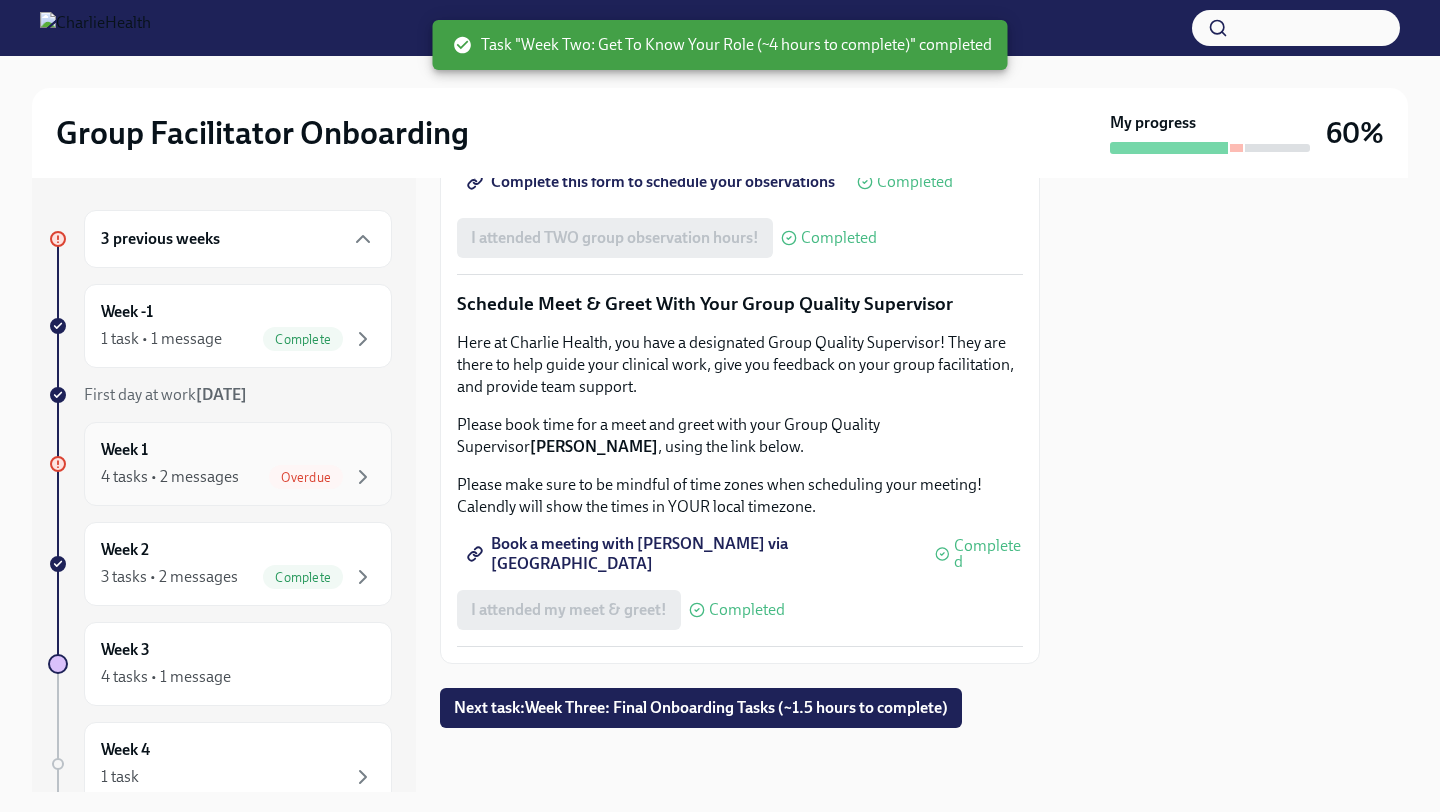 click on "4 tasks • 2 messages Overdue" at bounding box center (238, 477) 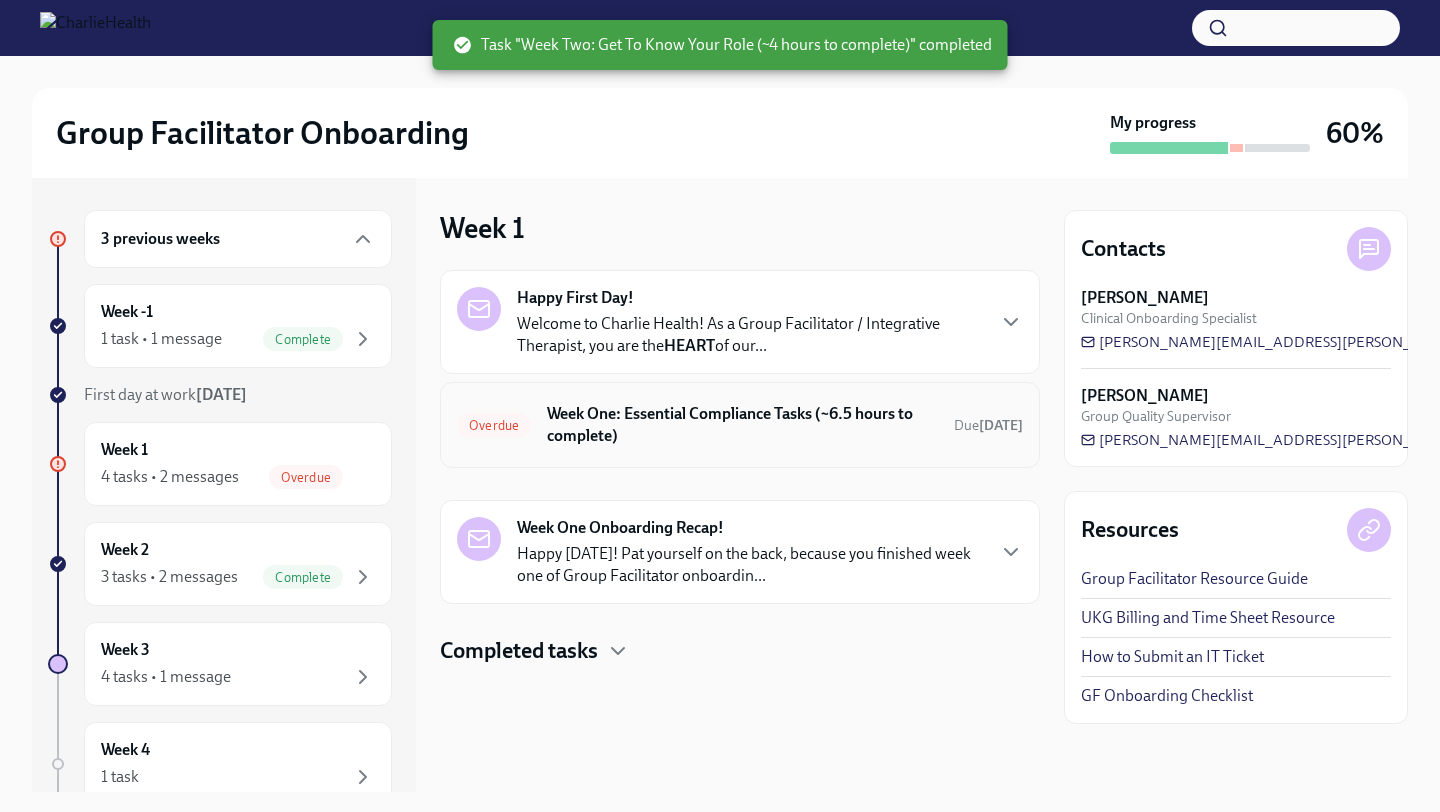click on "Week One: Essential Compliance Tasks (~6.5 hours to complete)" at bounding box center (742, 425) 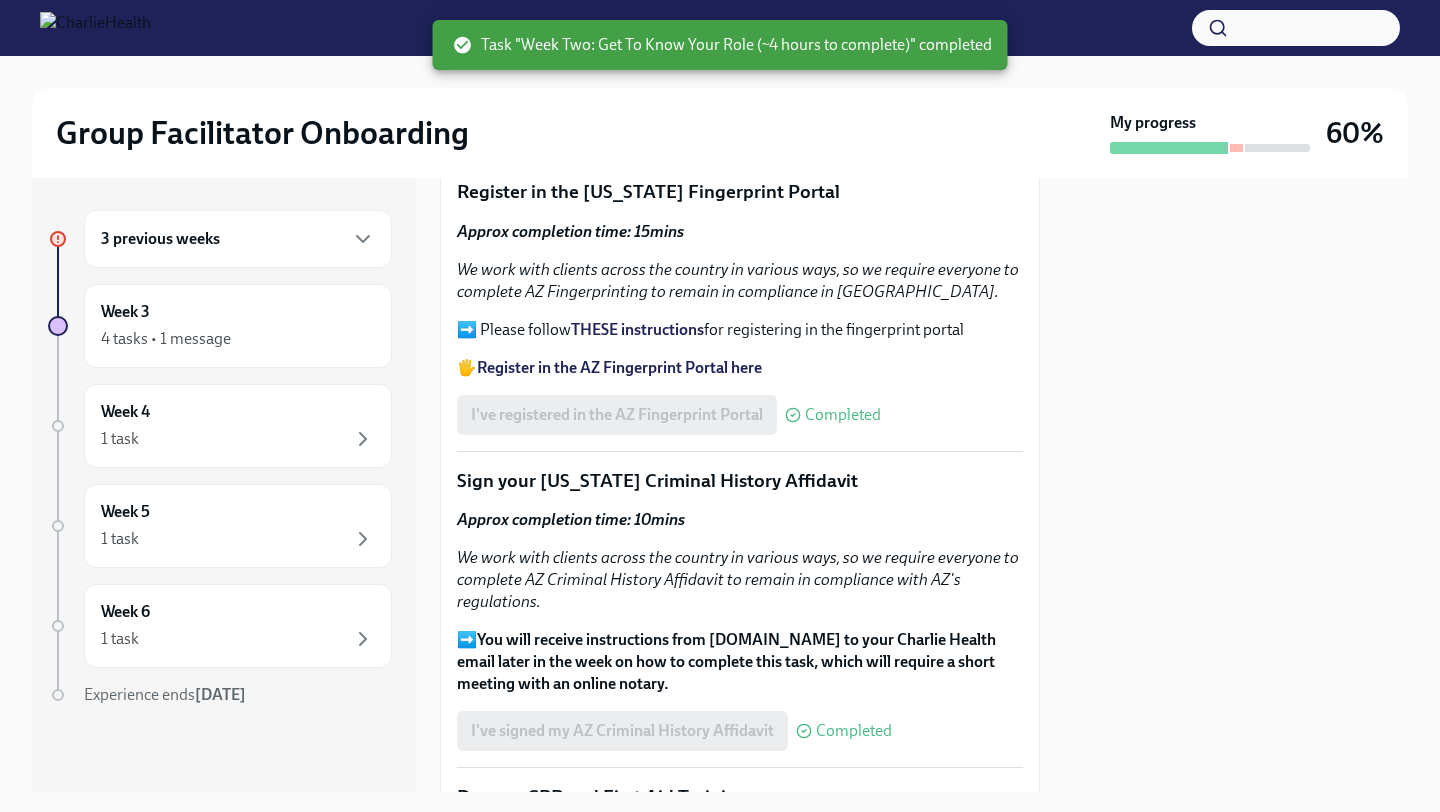 scroll, scrollTop: 2341, scrollLeft: 0, axis: vertical 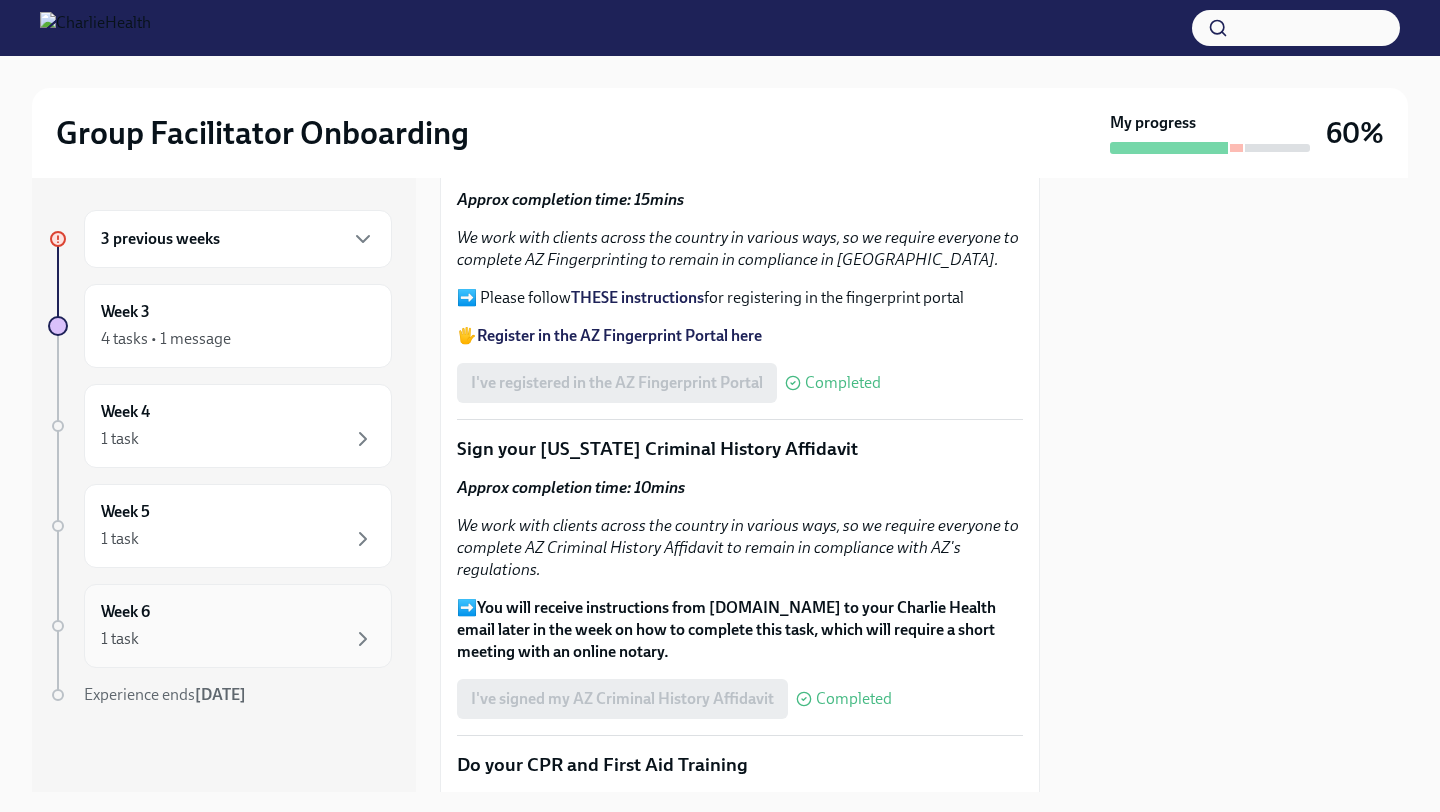 click on "Week 6 1 task" at bounding box center [238, 626] 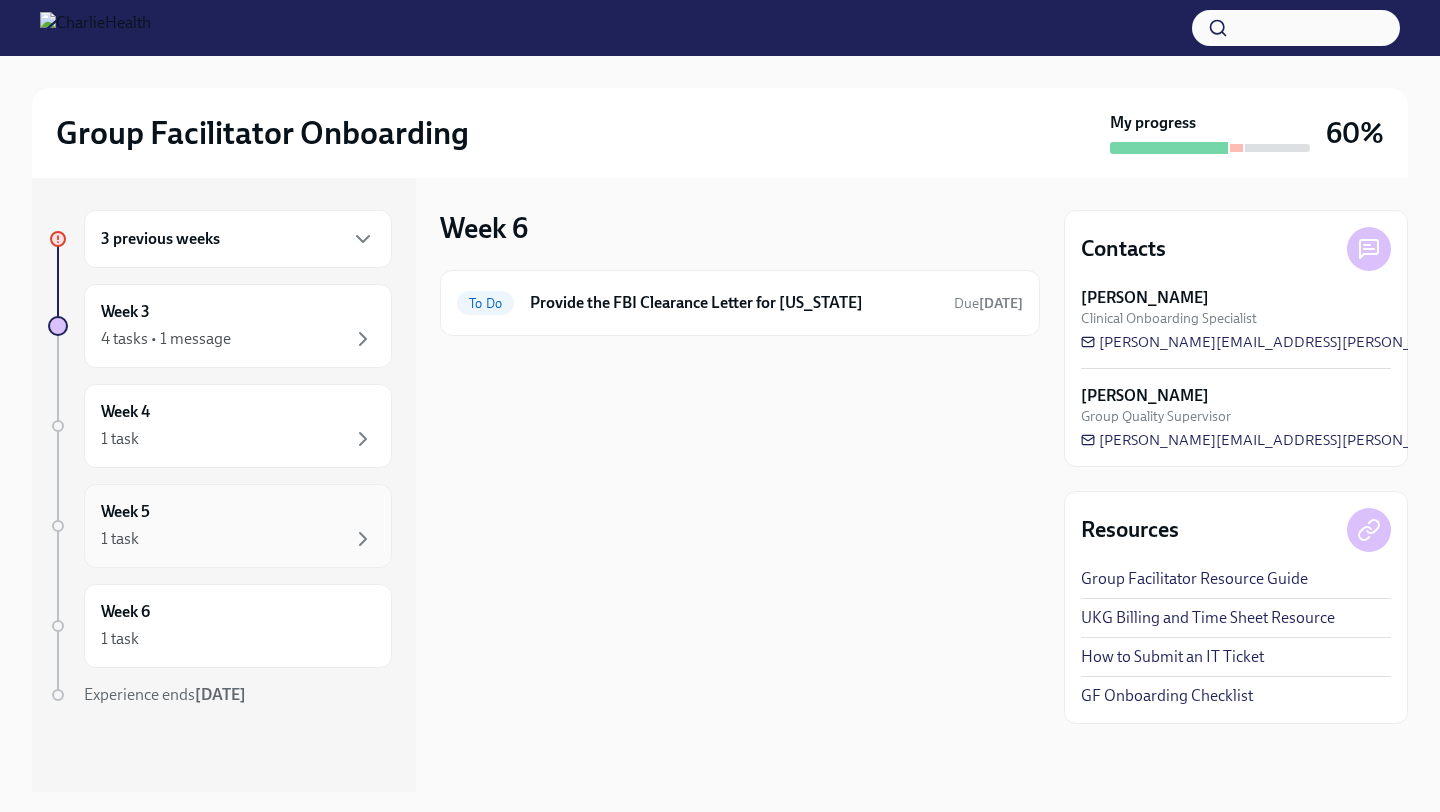 click on "1 task" at bounding box center [238, 539] 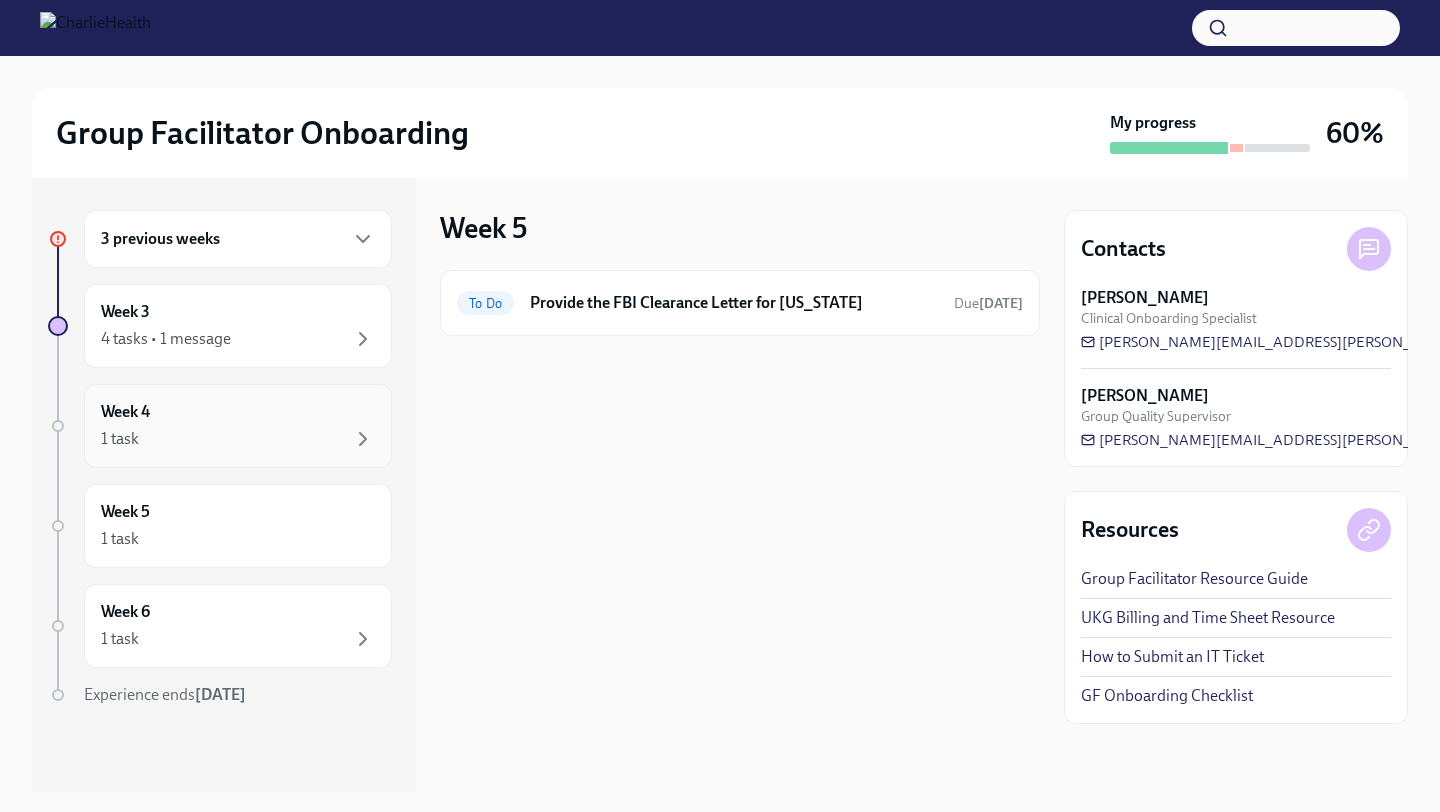 click on "Week 4 1 task" at bounding box center [238, 426] 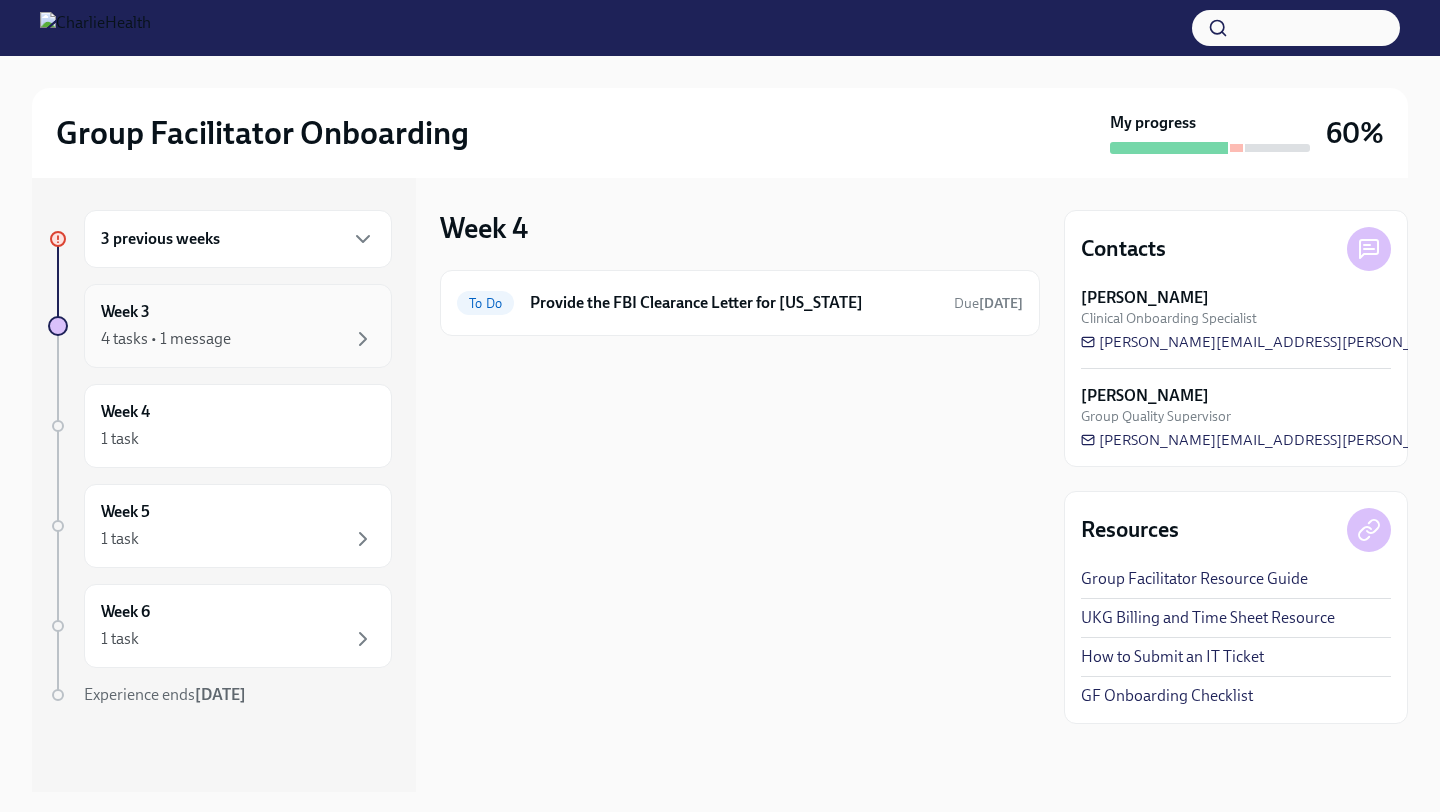 click on "4 tasks • 1 message" at bounding box center [238, 339] 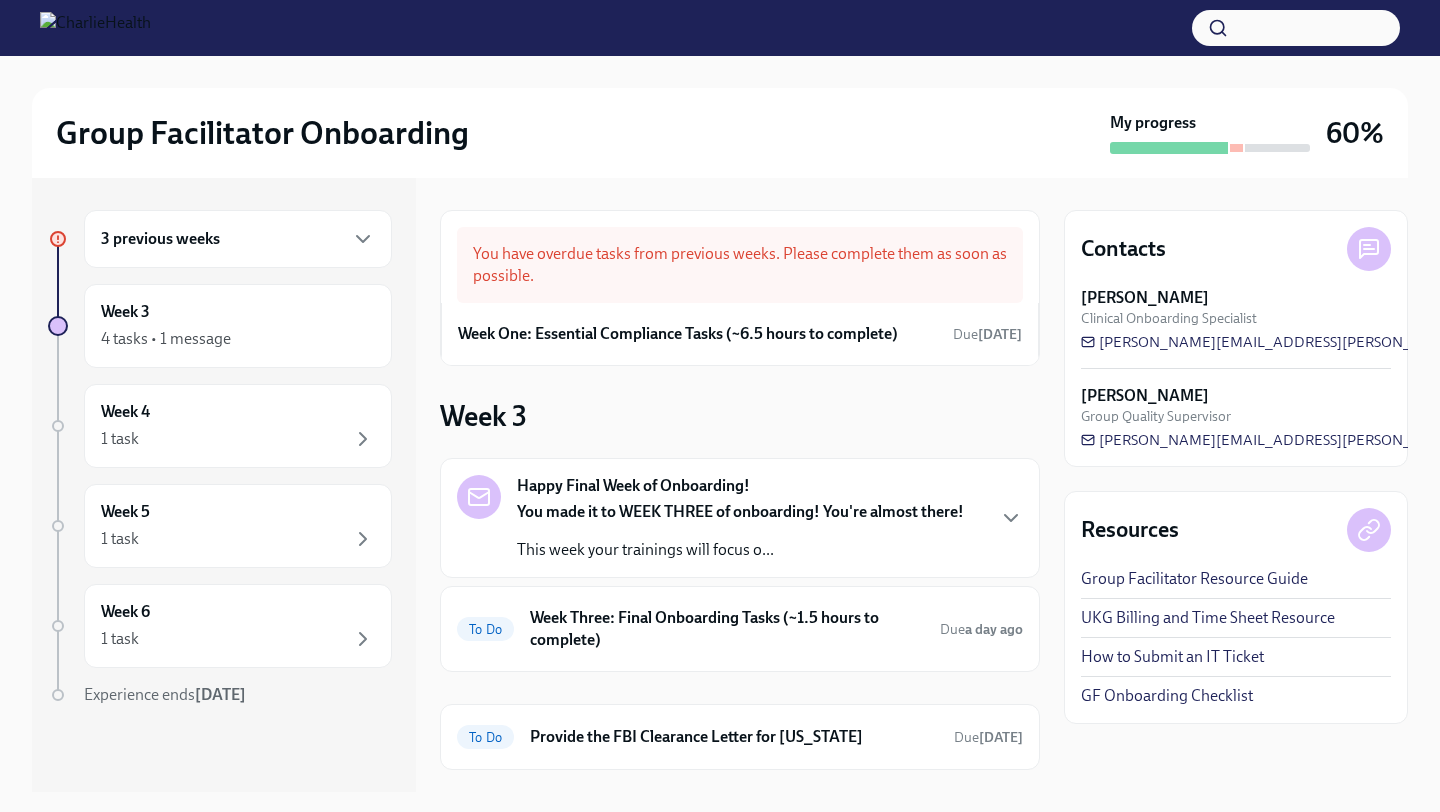 scroll, scrollTop: 104, scrollLeft: 0, axis: vertical 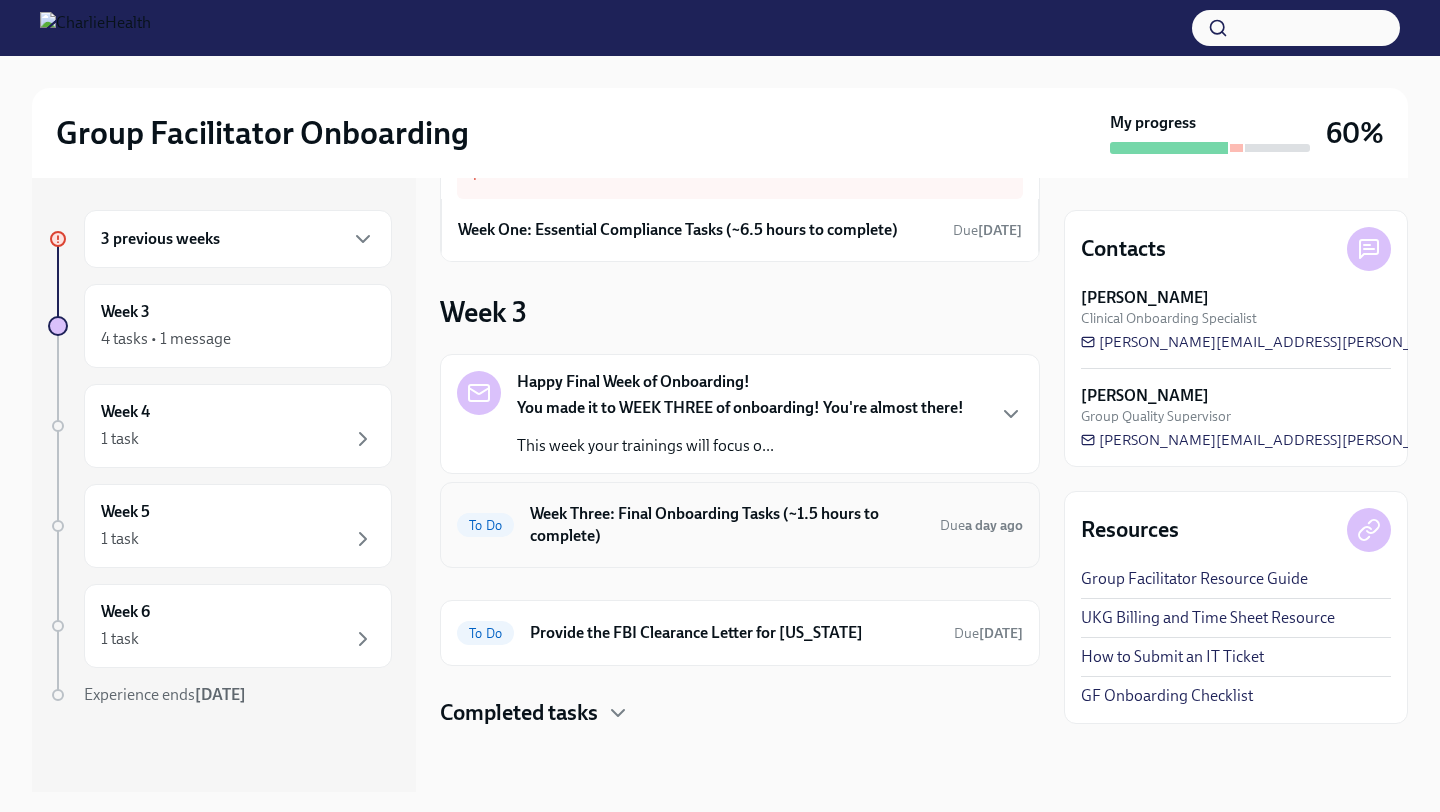 click on "Week Three: Final Onboarding Tasks (~1.5 hours to complete)" at bounding box center (727, 525) 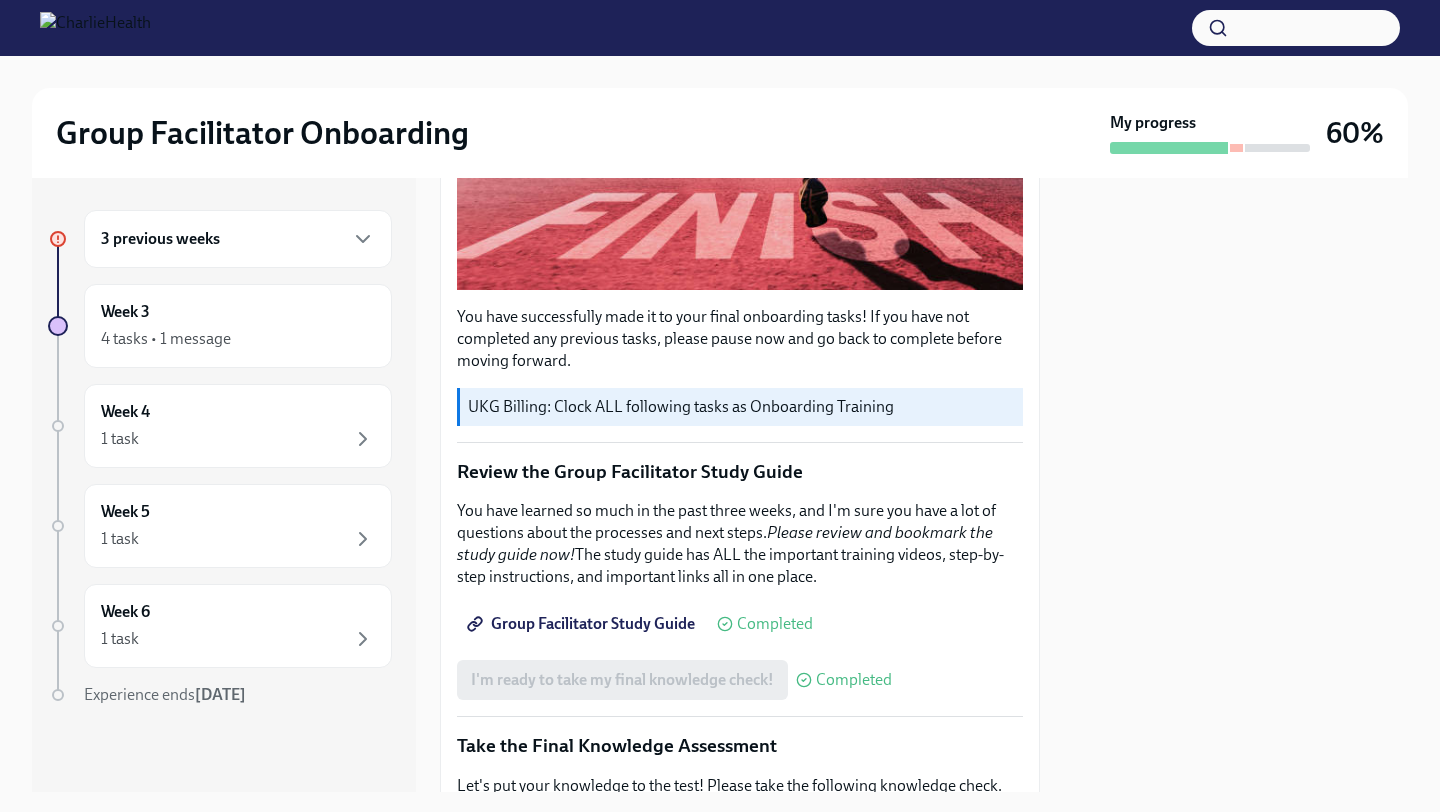 scroll, scrollTop: 960, scrollLeft: 0, axis: vertical 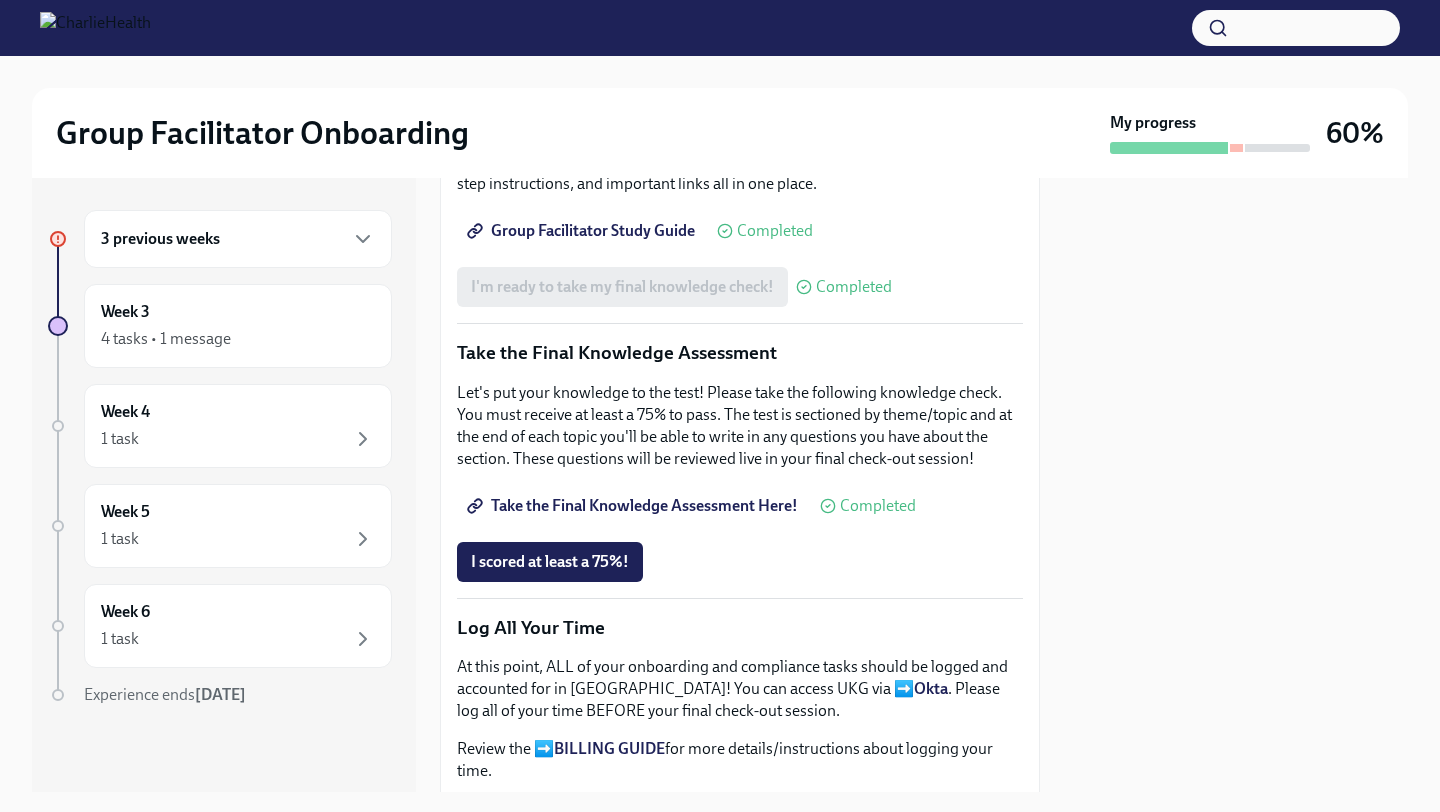 click on "Take the Final Knowledge Assessment Here!" at bounding box center [634, 506] 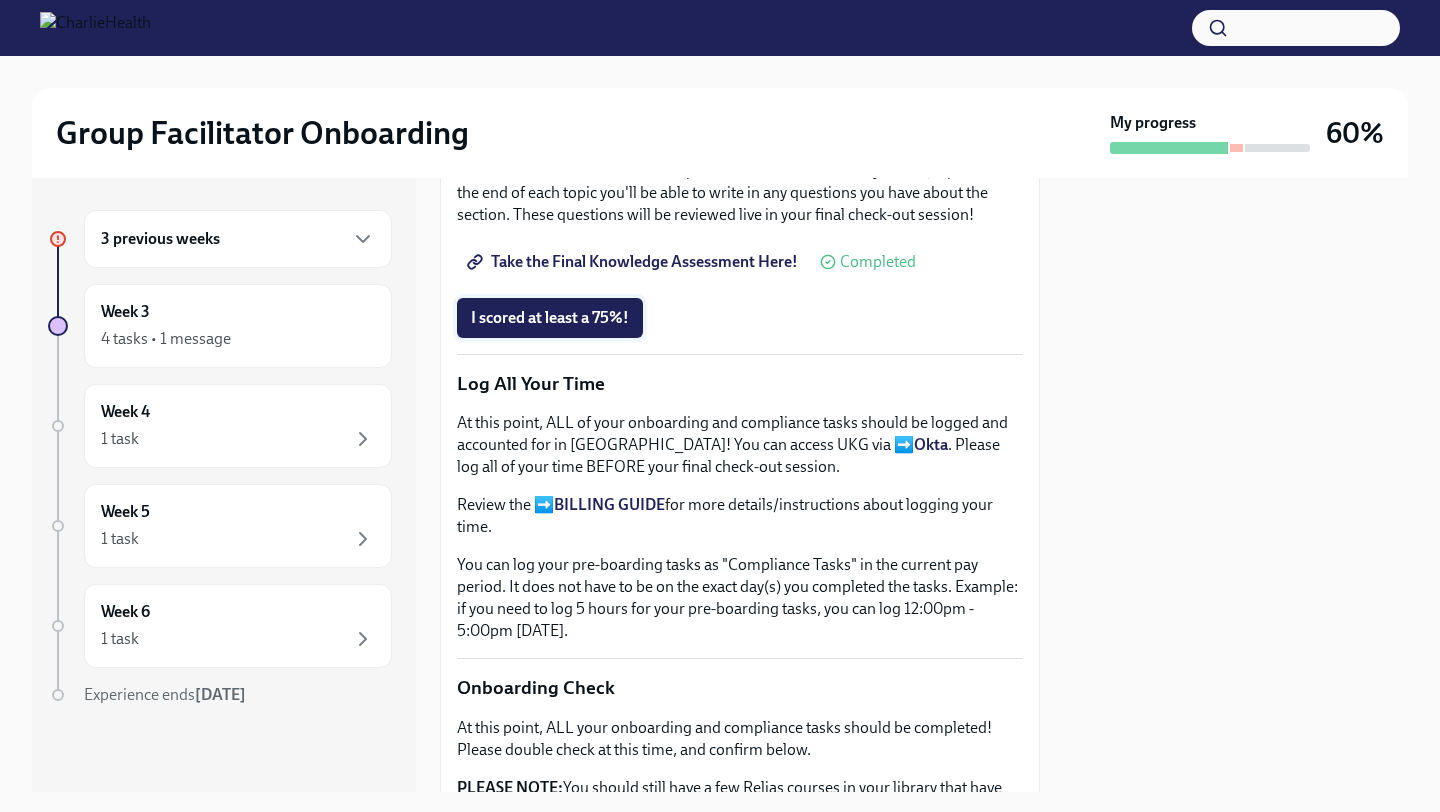 scroll, scrollTop: 1229, scrollLeft: 0, axis: vertical 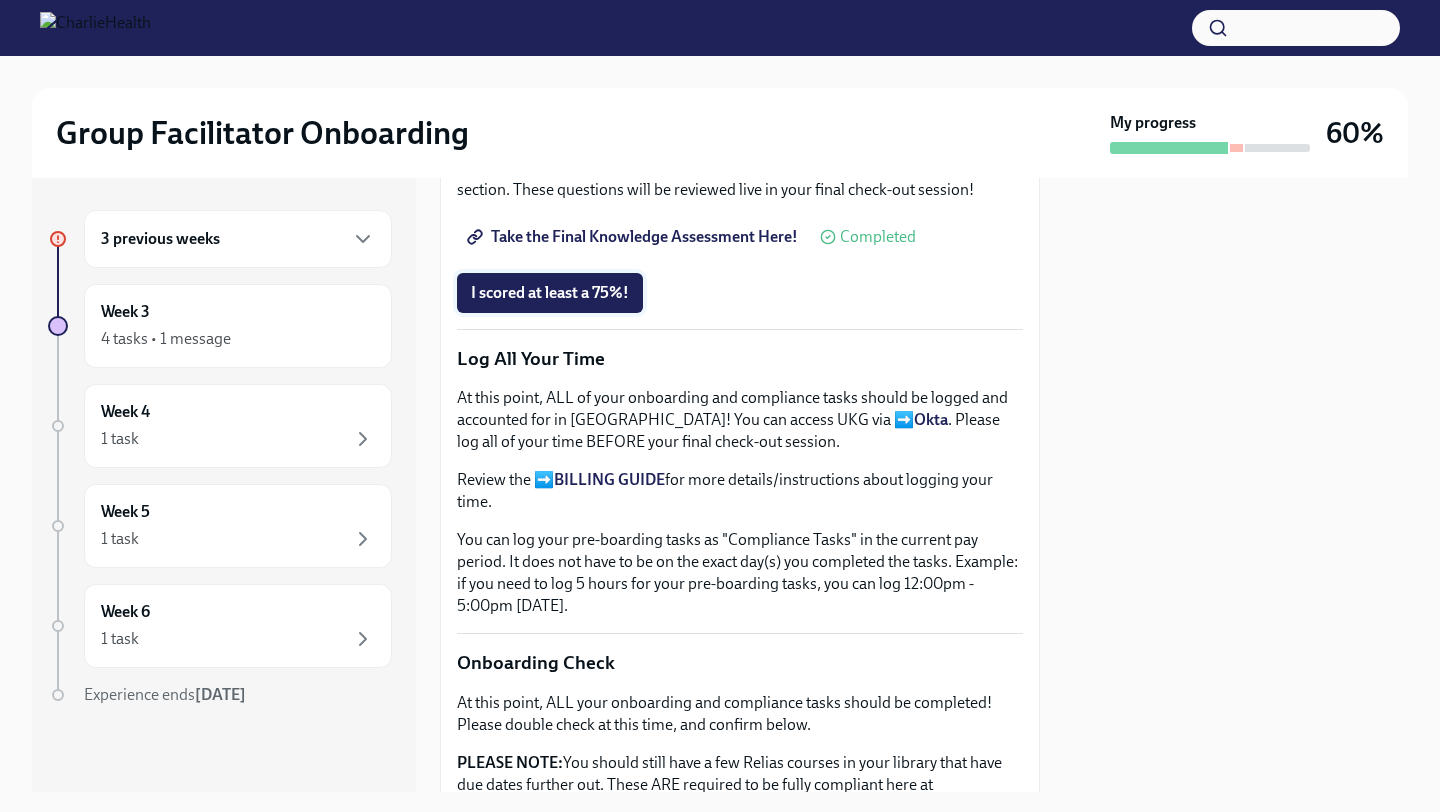 click on "I scored at least a 75%!" at bounding box center (550, 293) 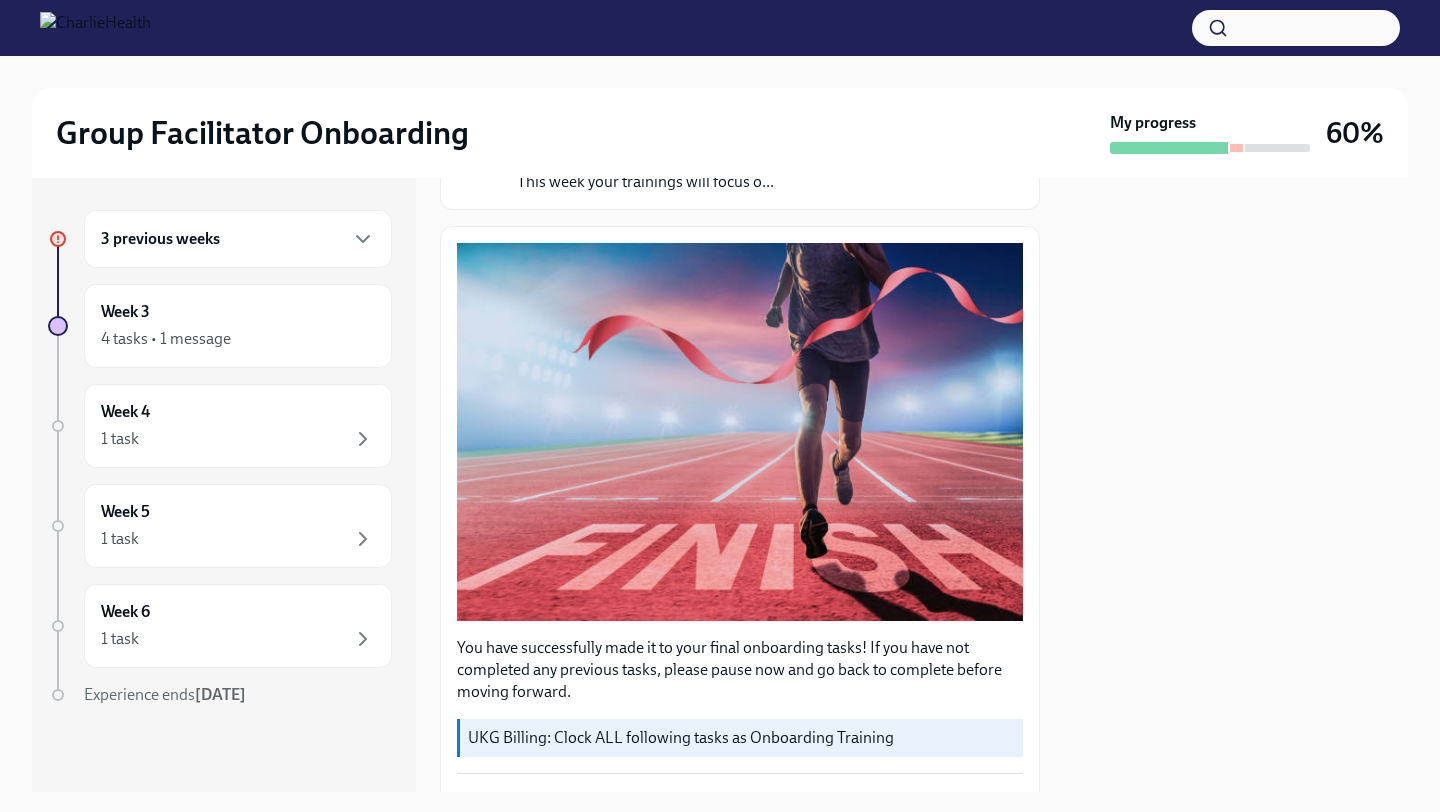 scroll, scrollTop: 0, scrollLeft: 0, axis: both 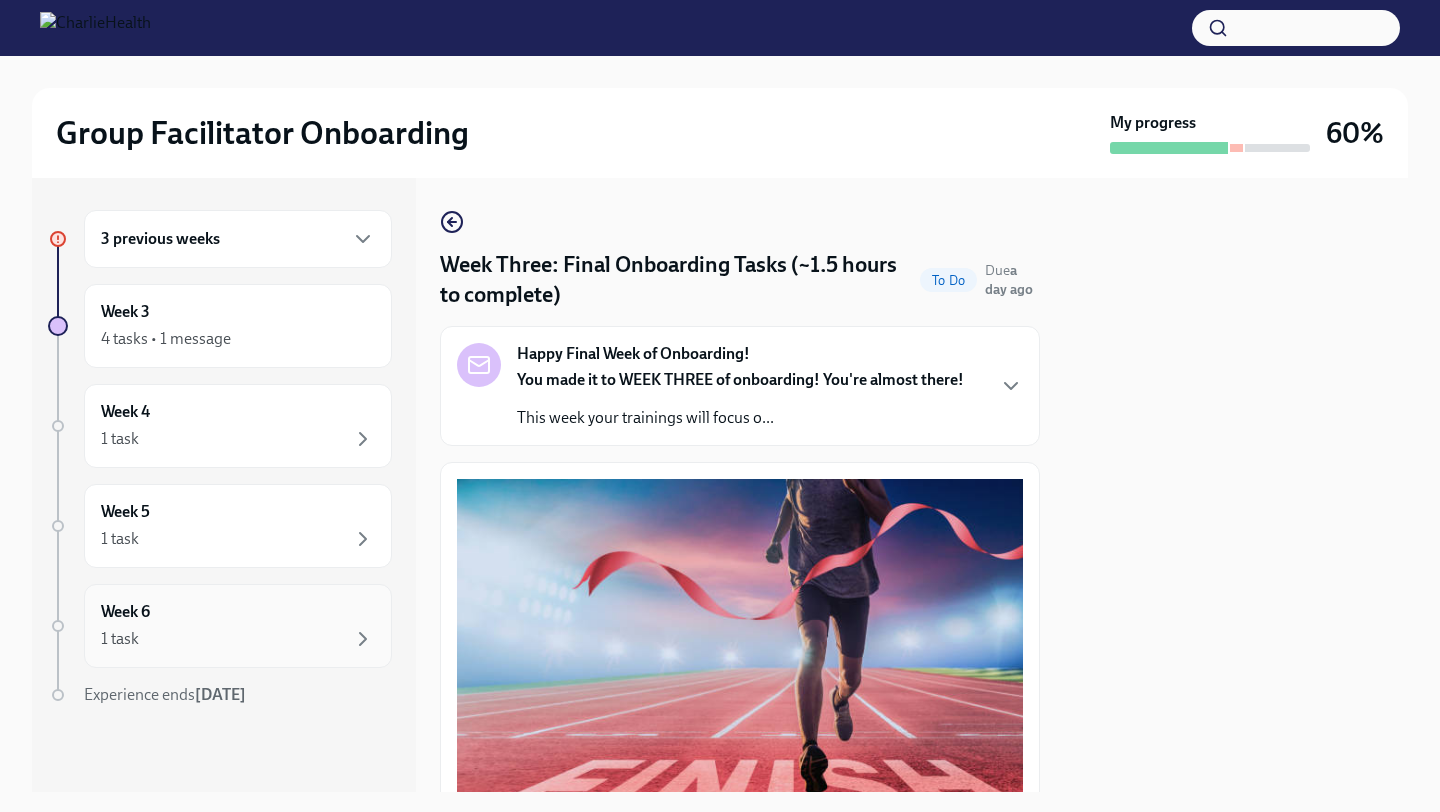 click on "1 task" at bounding box center (238, 639) 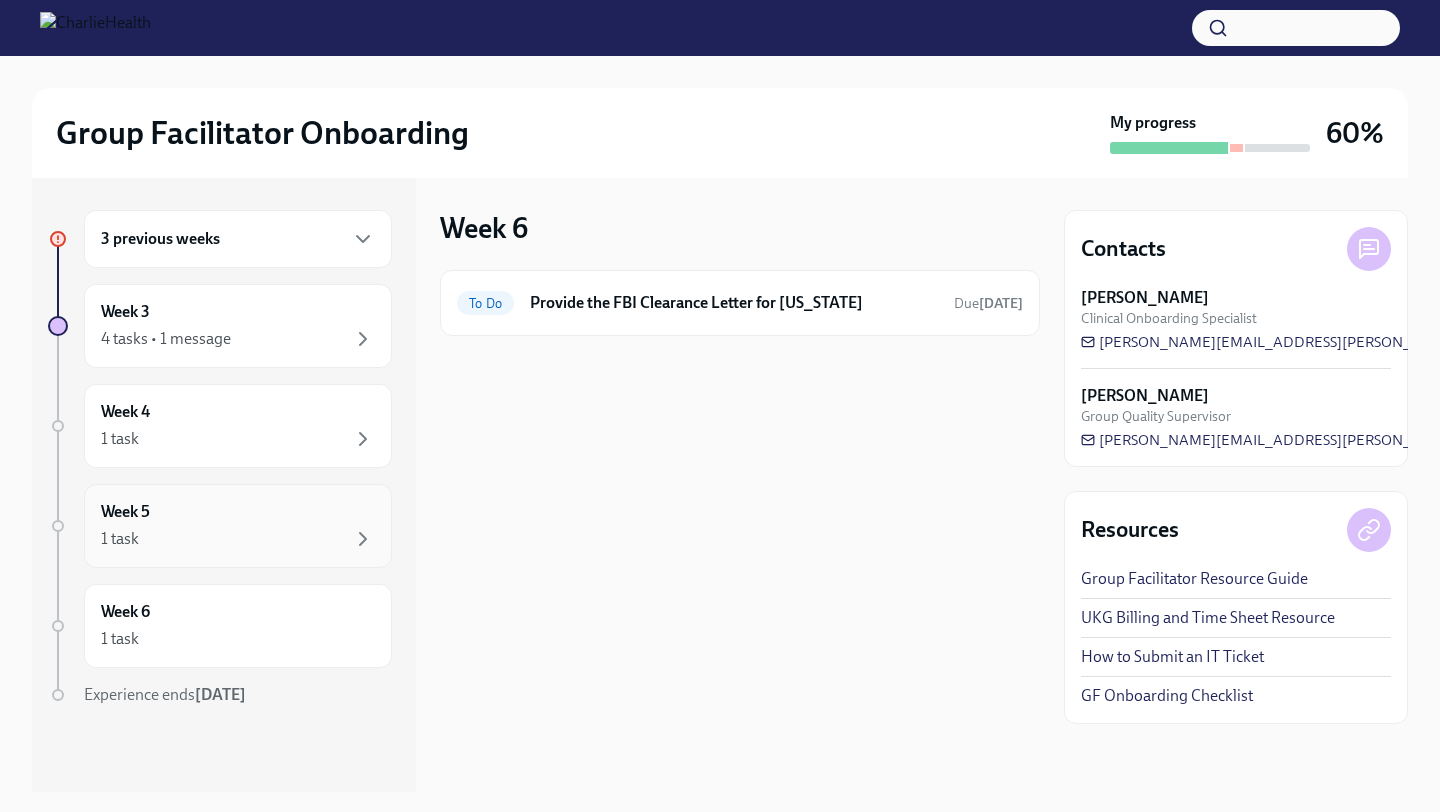 click on "1 task" at bounding box center [238, 539] 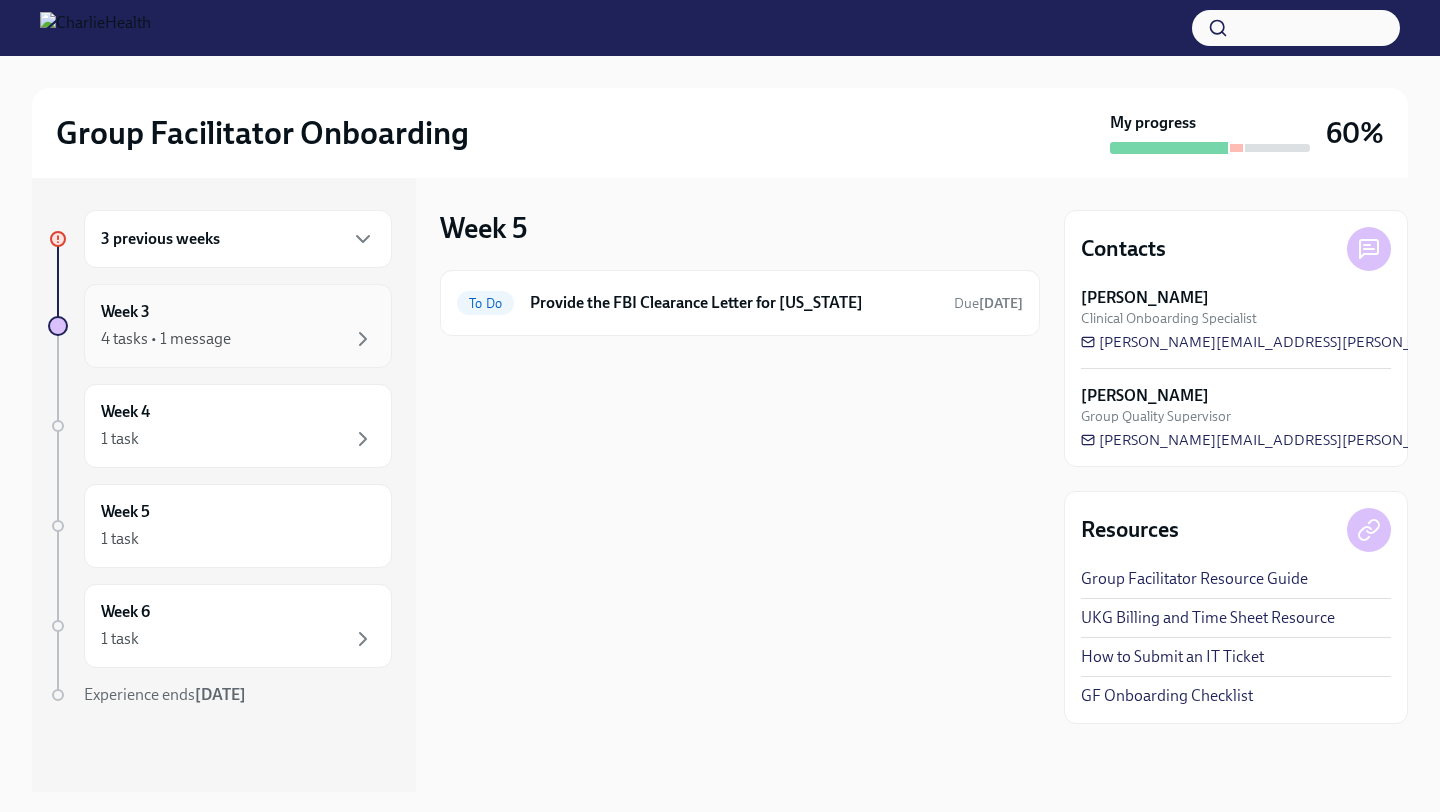 click on "Week 3 4 tasks • 1 message" at bounding box center (238, 326) 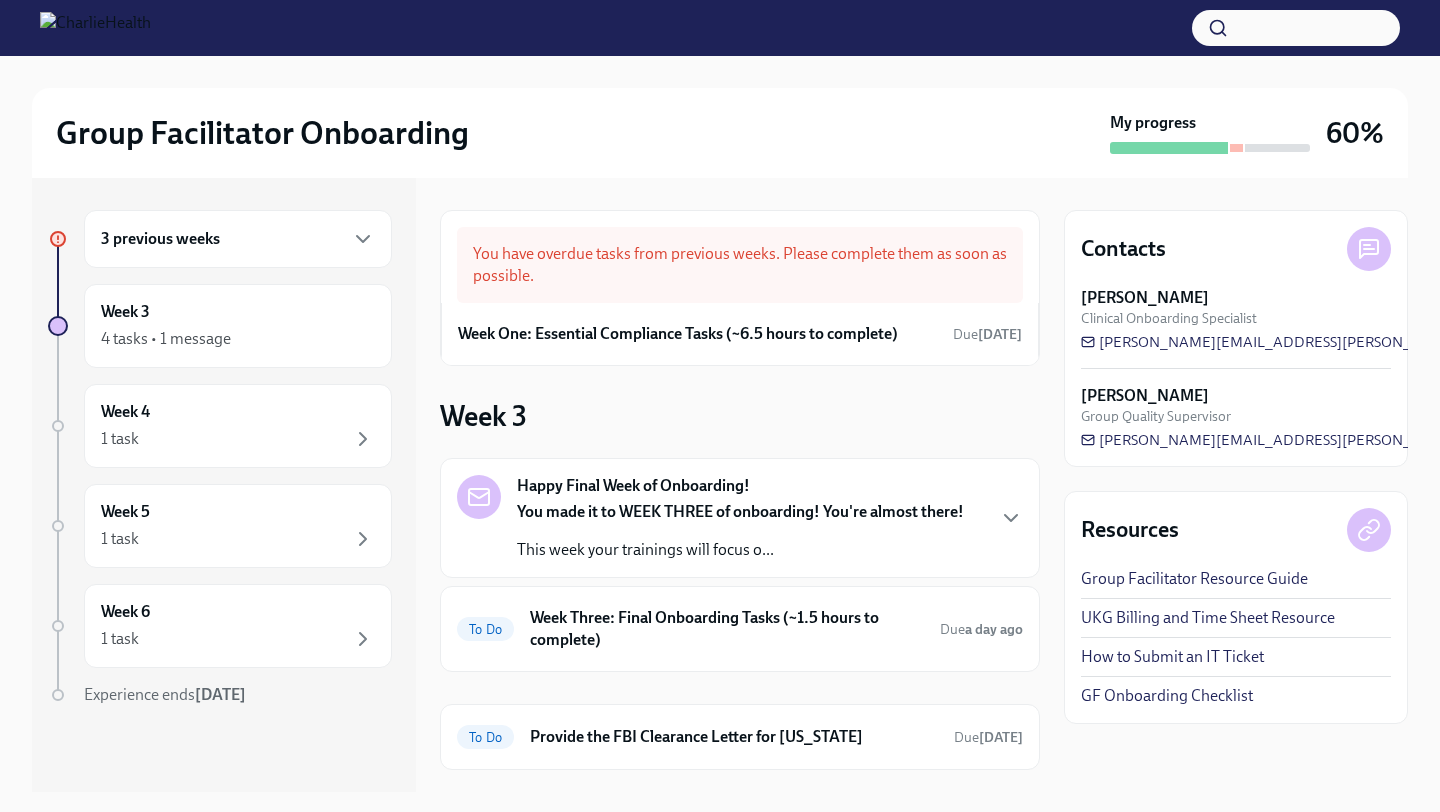 scroll, scrollTop: 104, scrollLeft: 0, axis: vertical 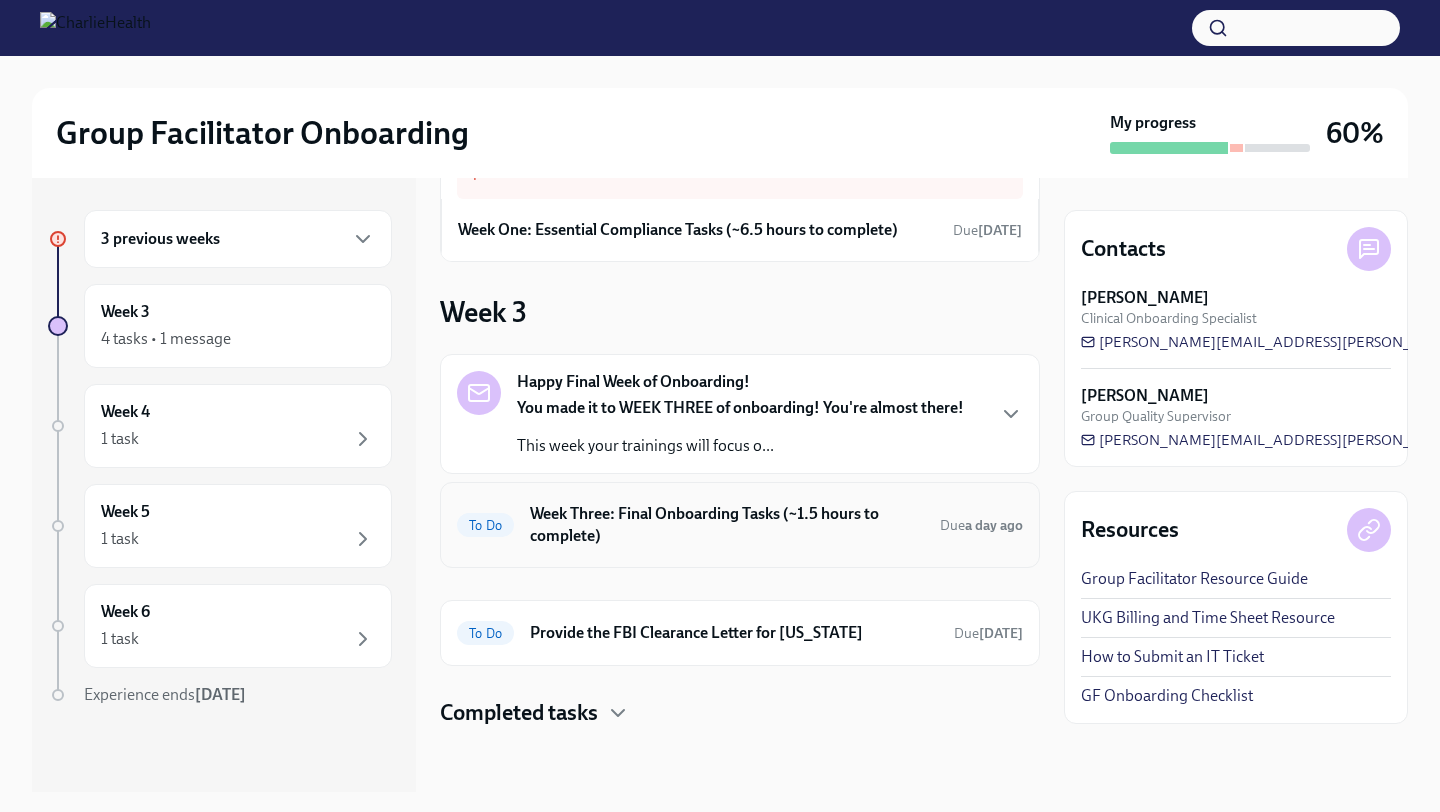 click on "Week Three: Final Onboarding Tasks (~1.5 hours to complete)" at bounding box center (727, 525) 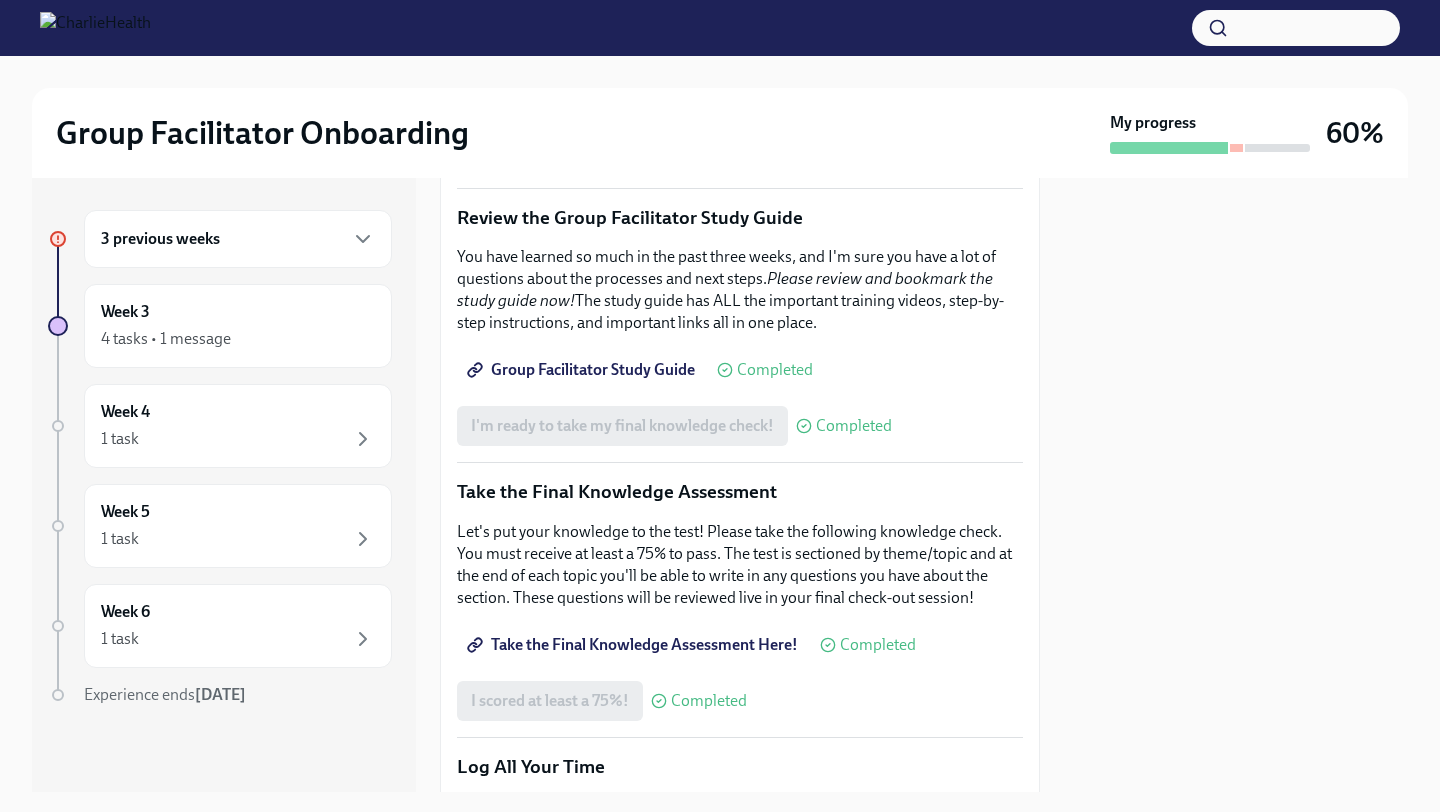 scroll, scrollTop: 0, scrollLeft: 0, axis: both 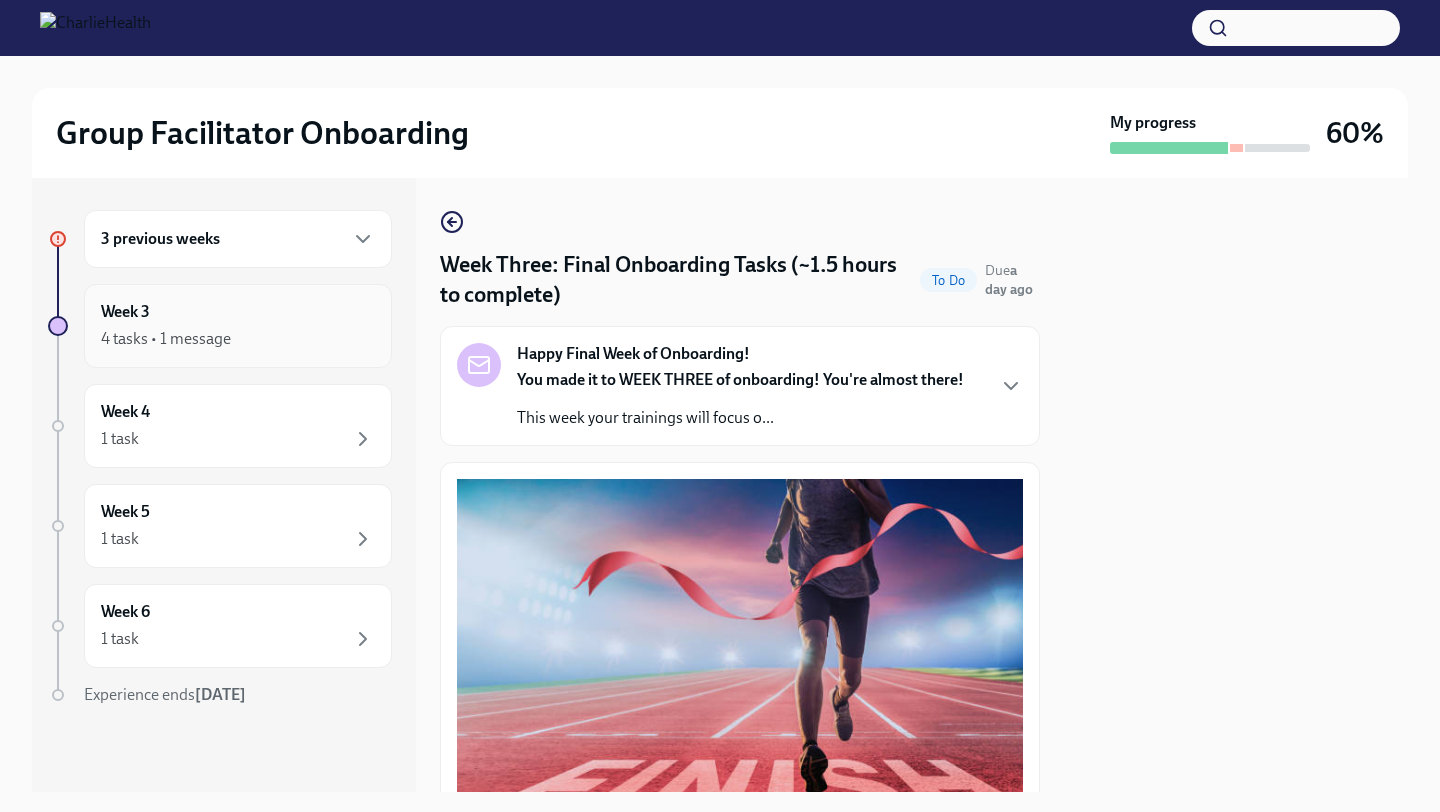 click on "Week 3 4 tasks • 1 message" at bounding box center (238, 326) 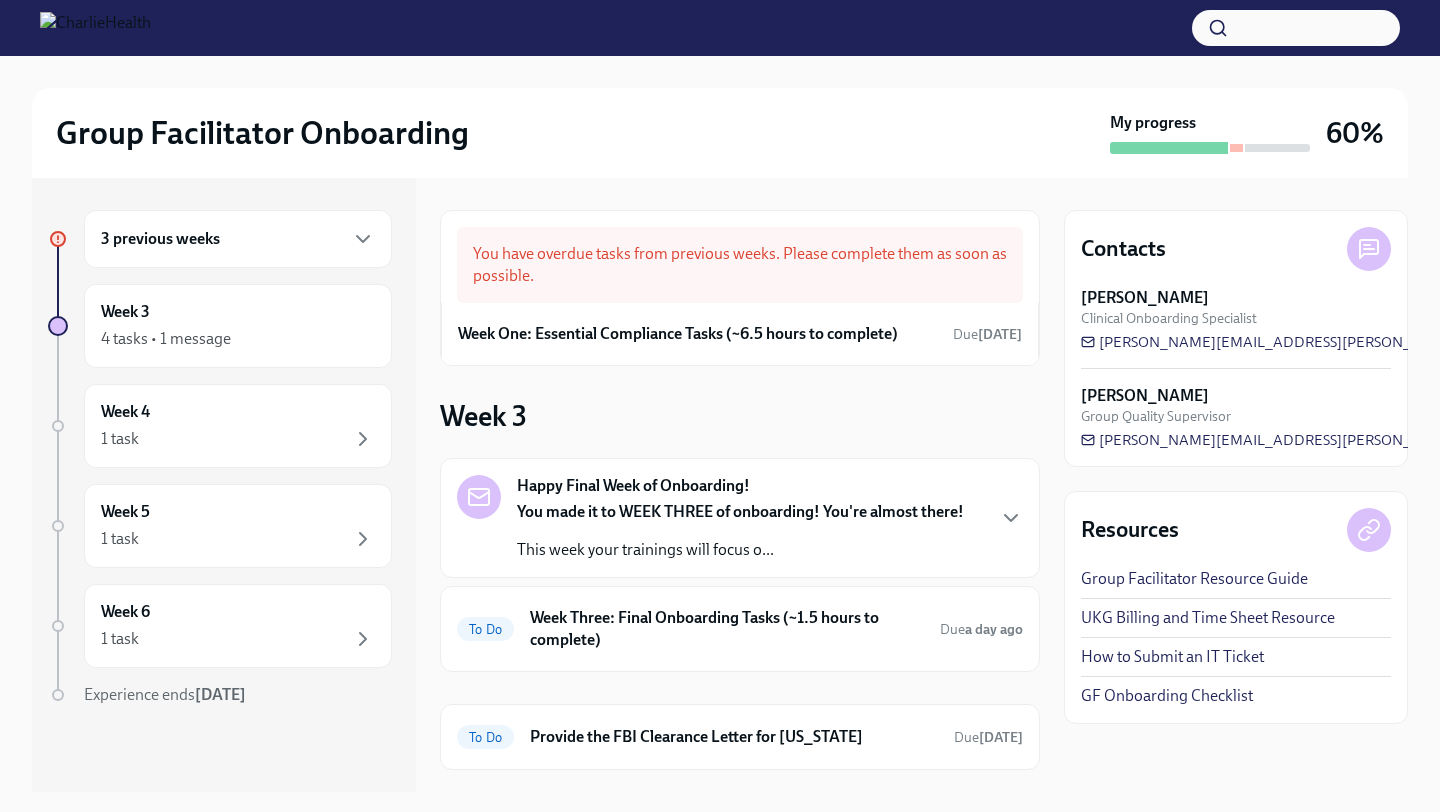 click on "3 previous weeks" at bounding box center [238, 239] 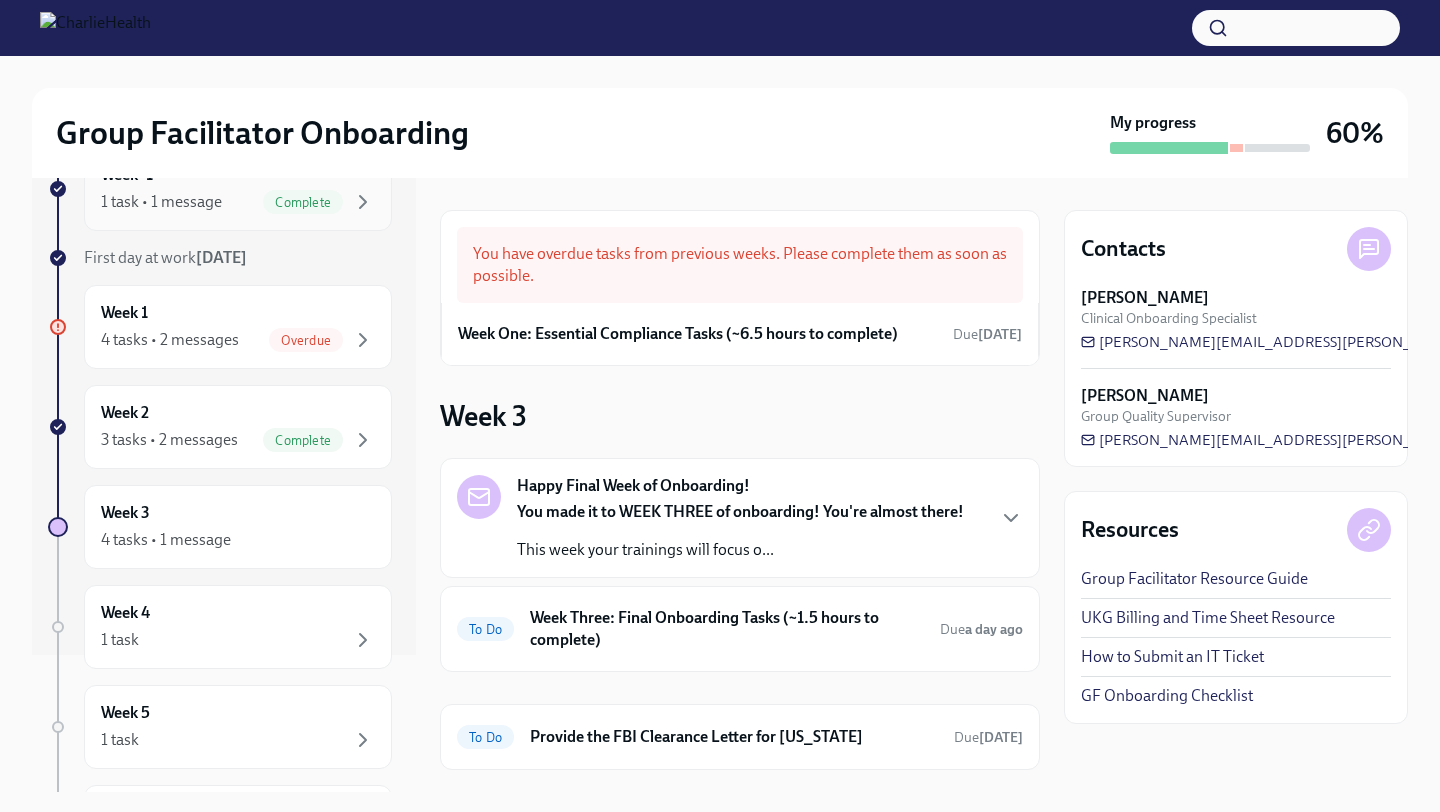 scroll, scrollTop: 6, scrollLeft: 0, axis: vertical 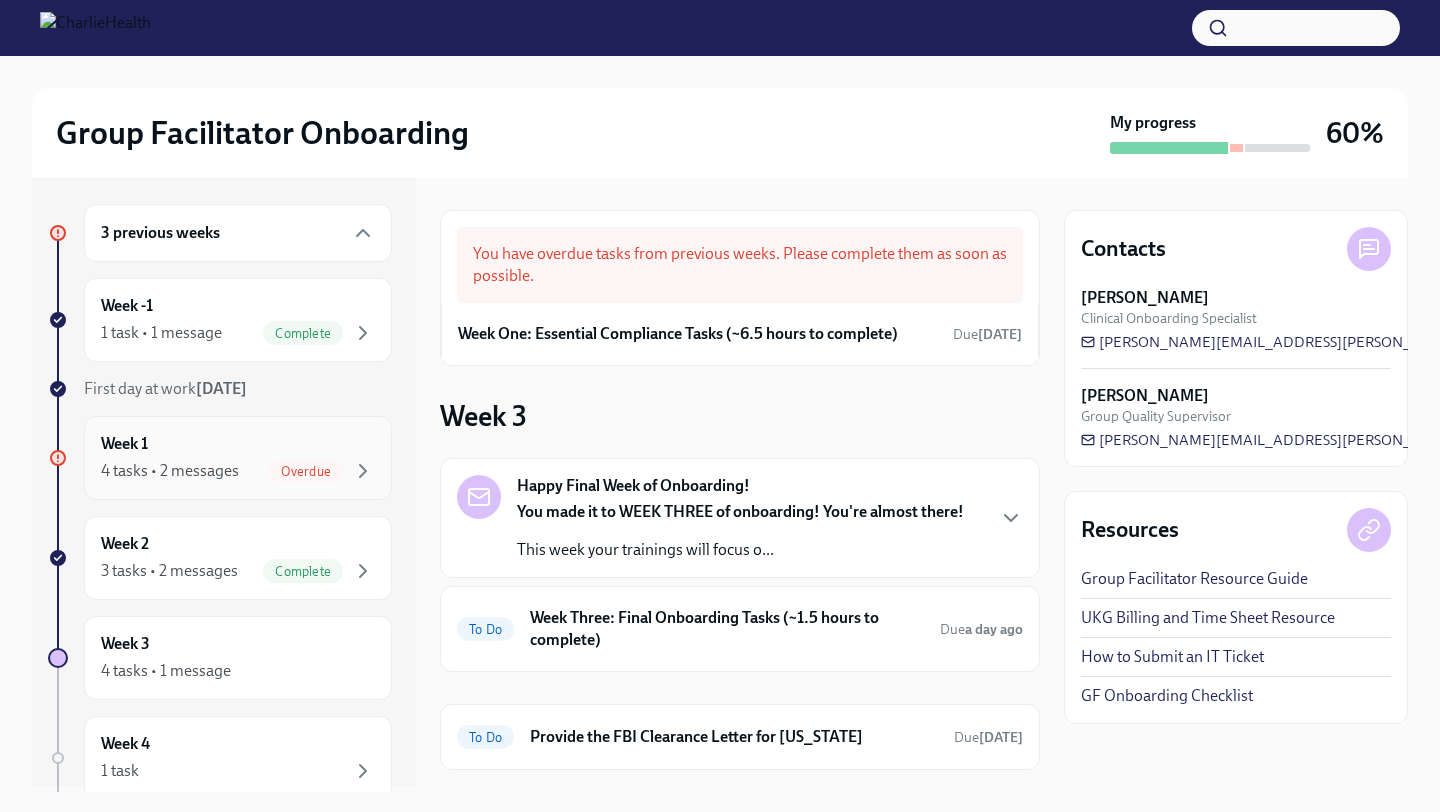 click on "4 tasks • 2 messages" at bounding box center [170, 471] 